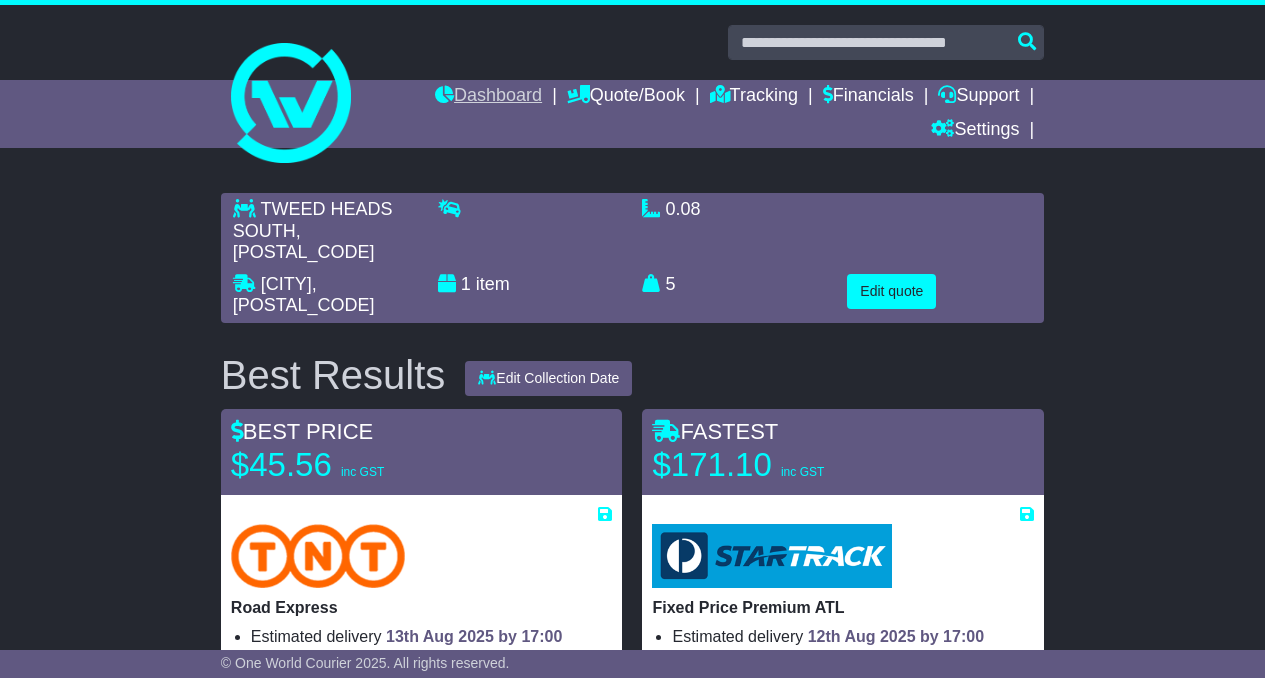 scroll, scrollTop: 0, scrollLeft: 0, axis: both 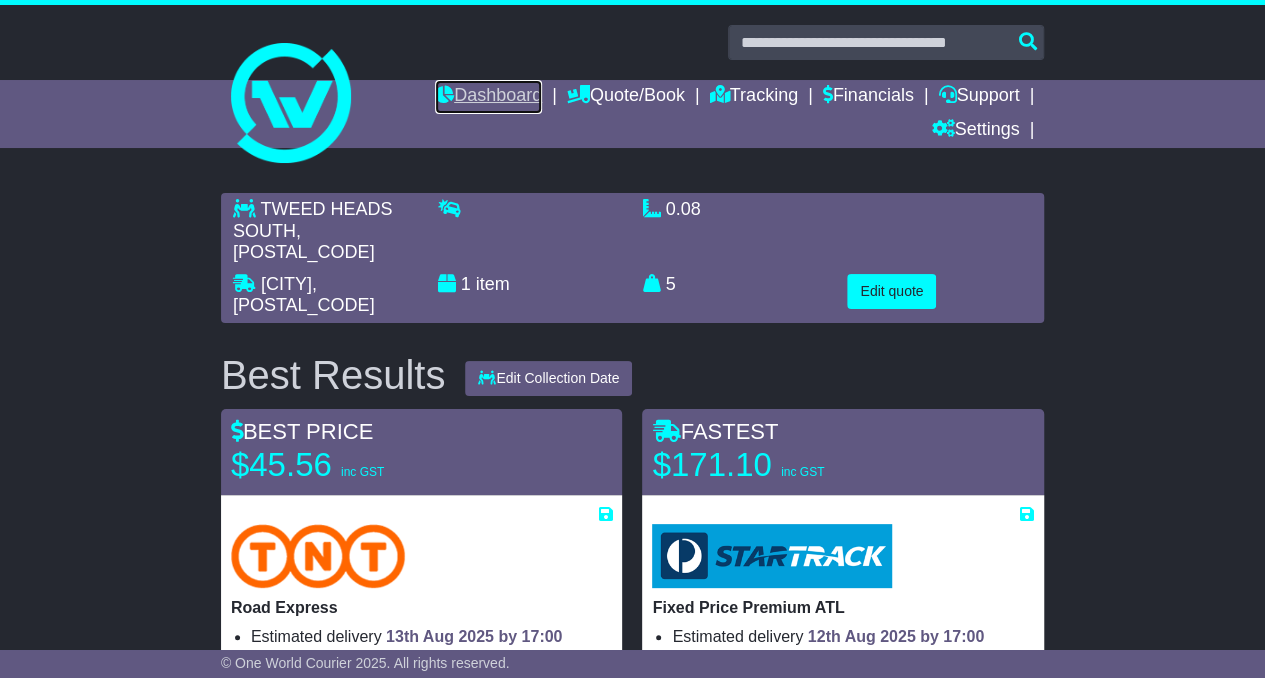 click on "Dashboard" at bounding box center (488, 97) 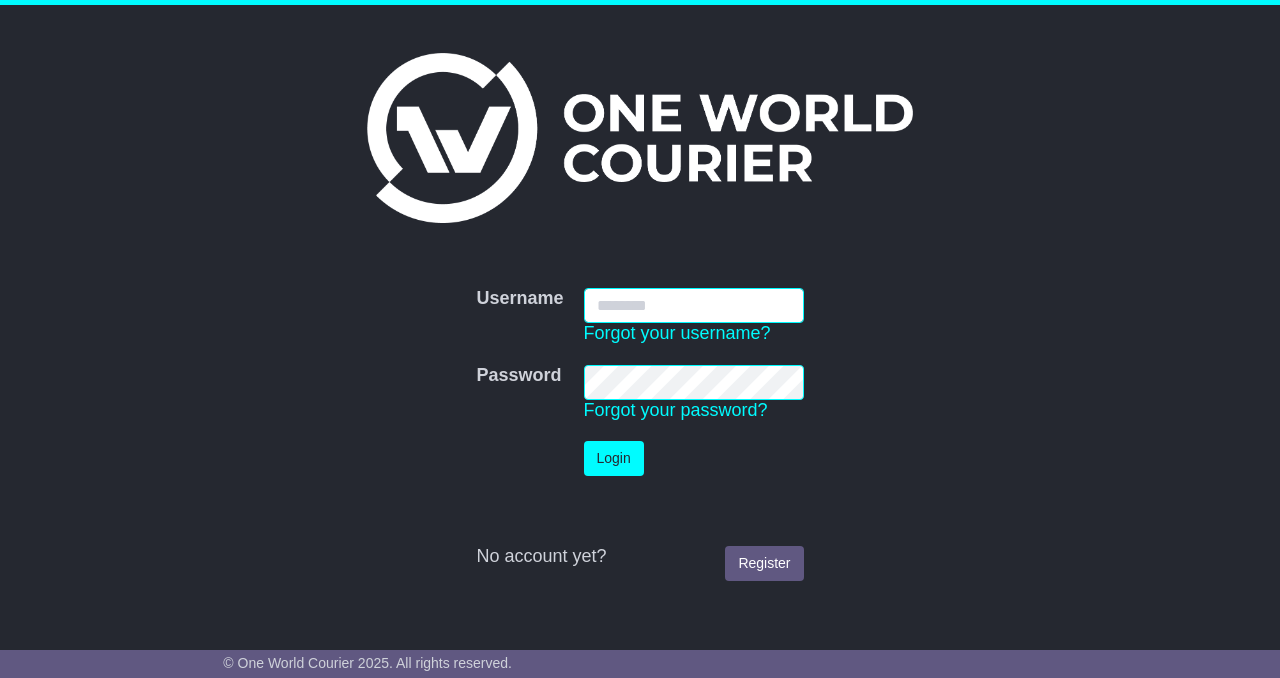 scroll, scrollTop: 0, scrollLeft: 0, axis: both 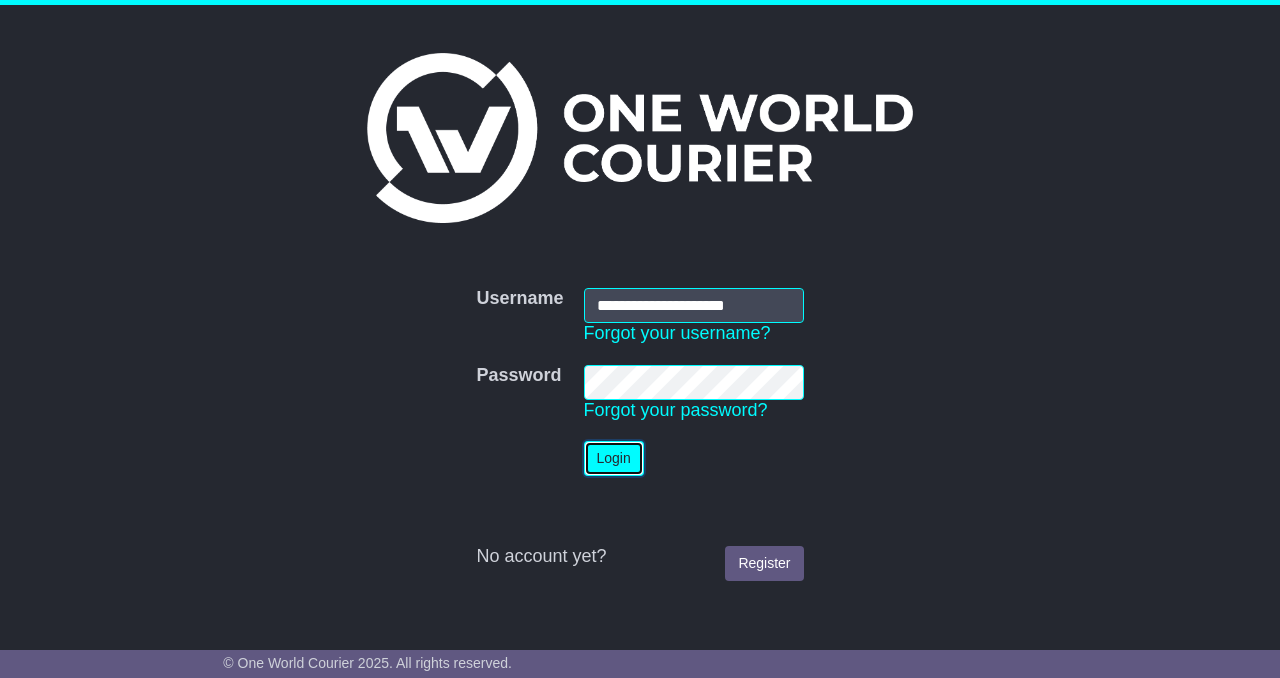 click on "Login" at bounding box center [614, 458] 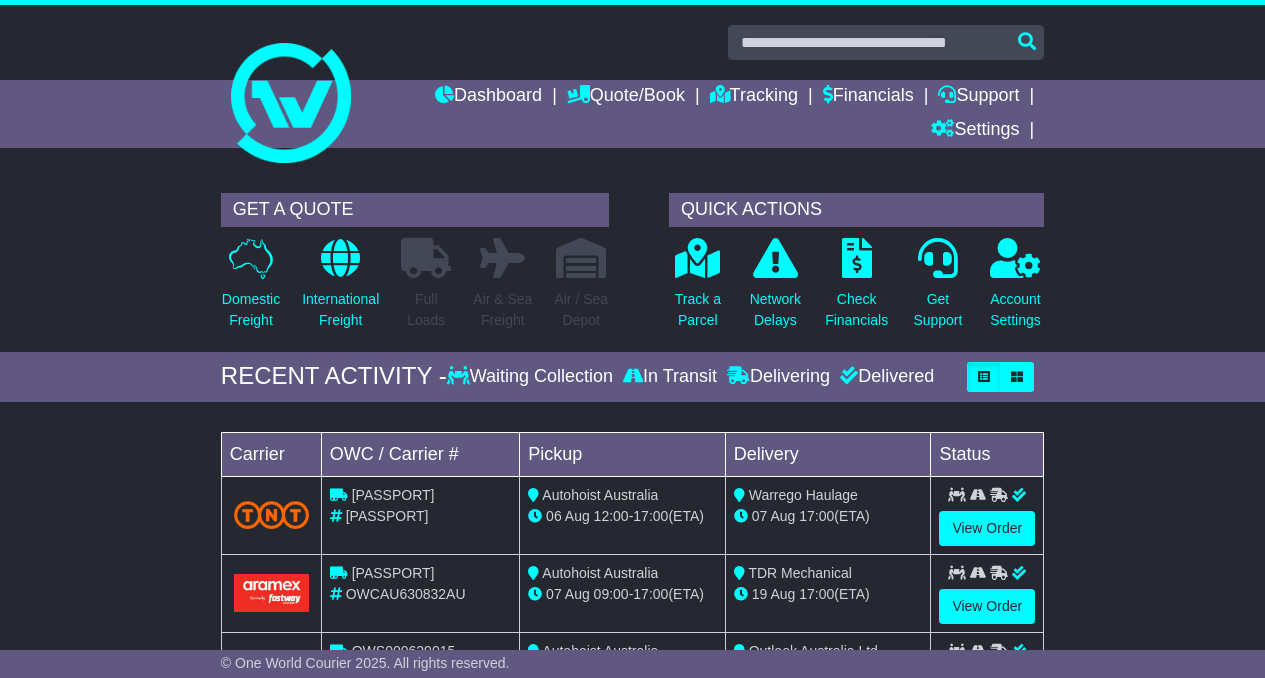 scroll, scrollTop: 0, scrollLeft: 0, axis: both 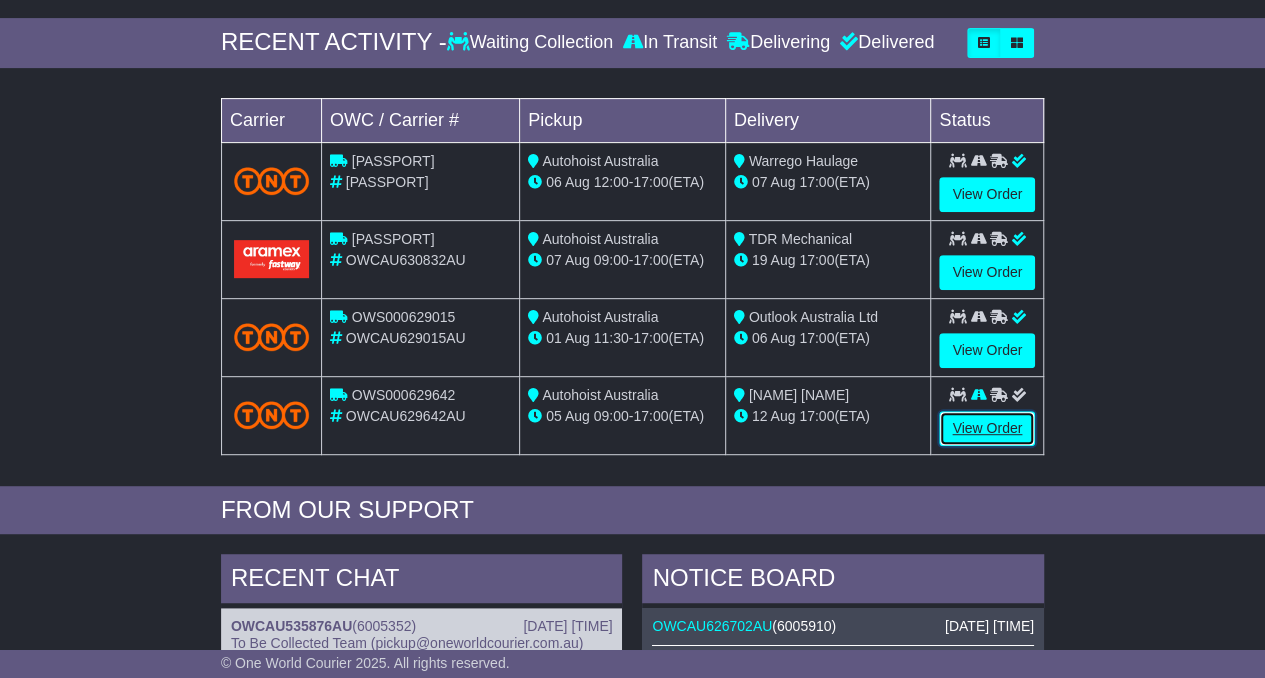 click on "View Order" at bounding box center [987, 428] 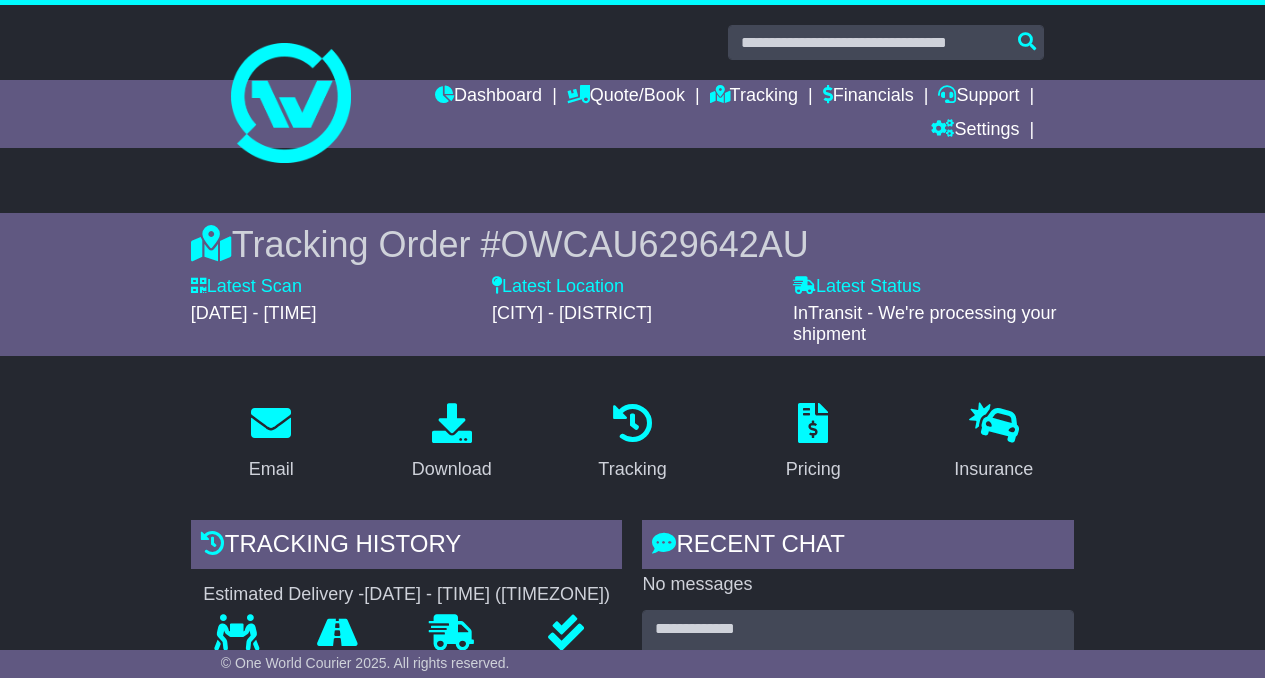 scroll, scrollTop: 0, scrollLeft: 0, axis: both 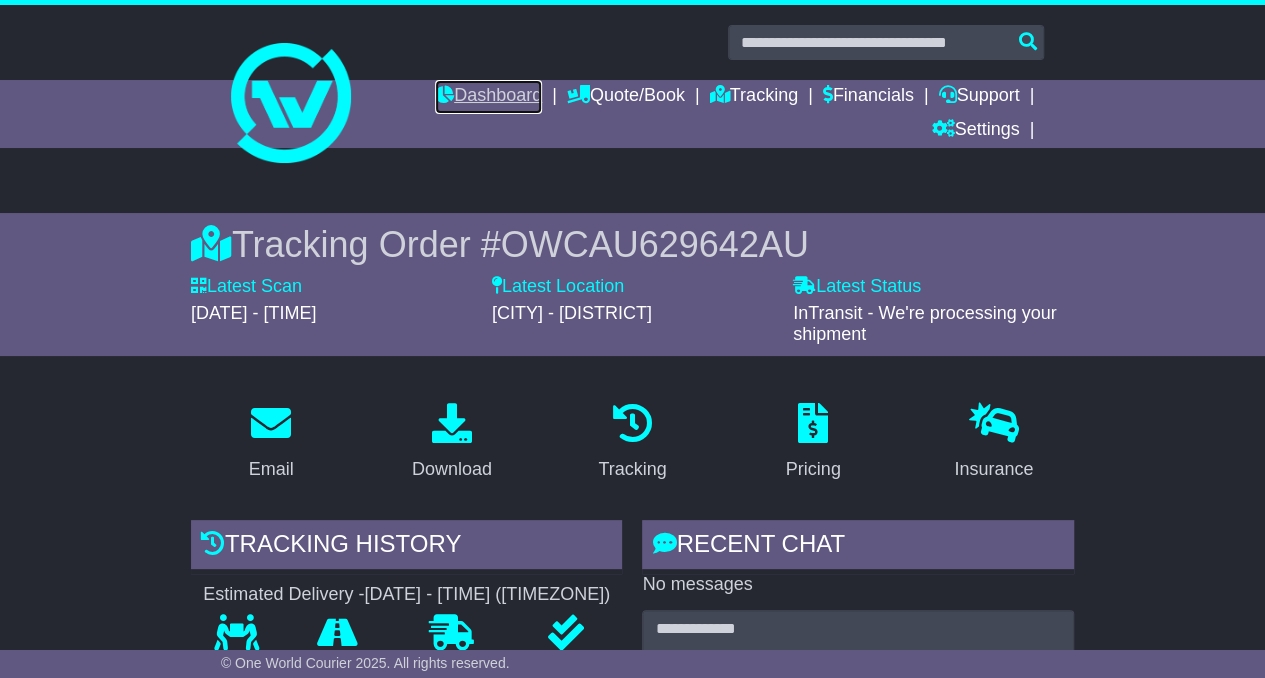click on "Dashboard" at bounding box center [488, 97] 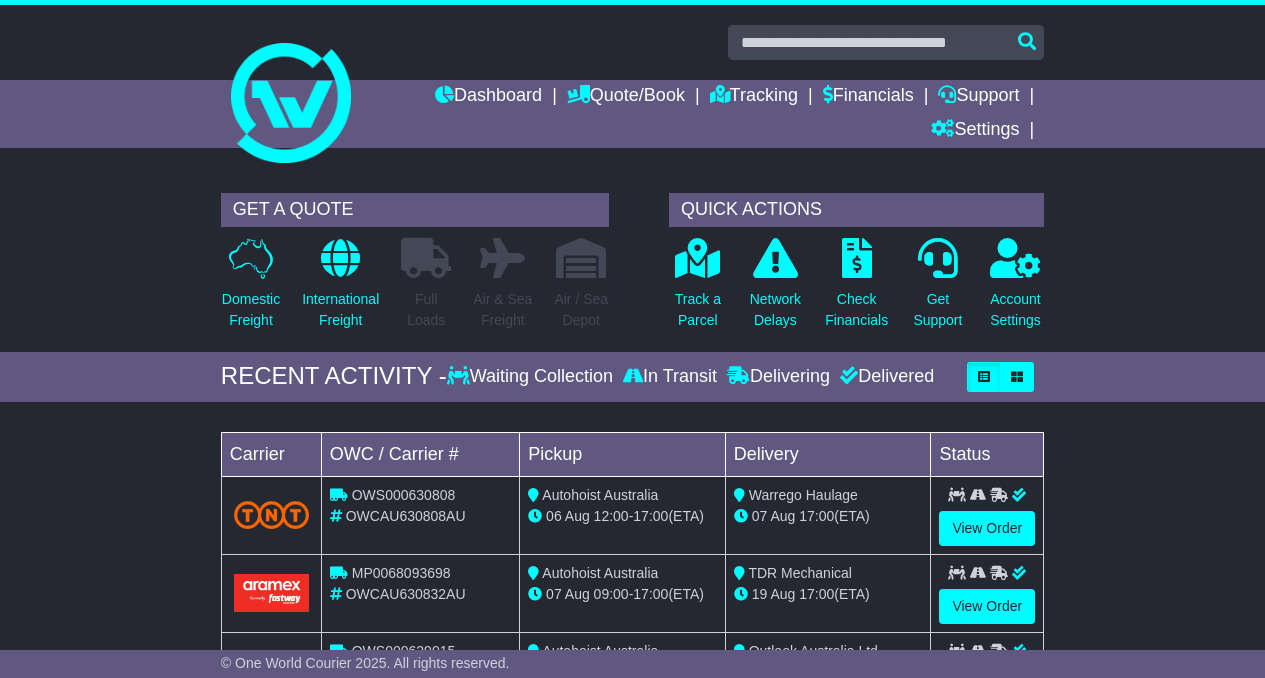 scroll, scrollTop: 0, scrollLeft: 0, axis: both 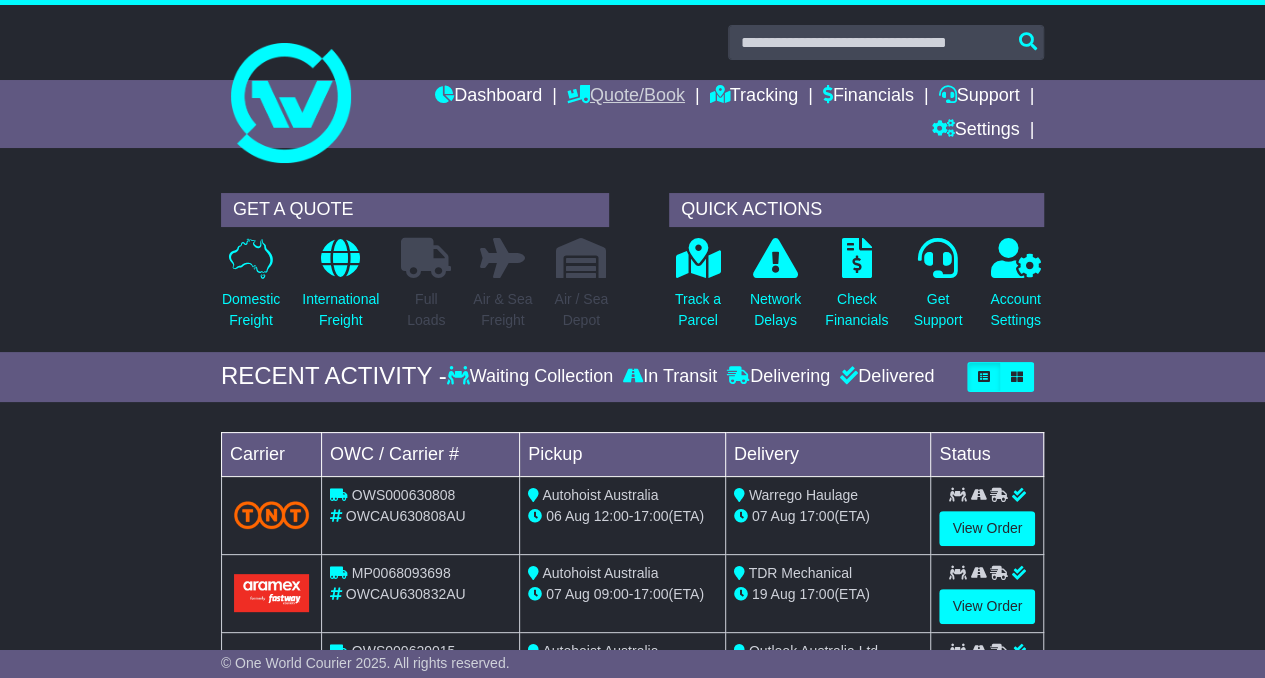 click on "Quote/Book" at bounding box center [626, 97] 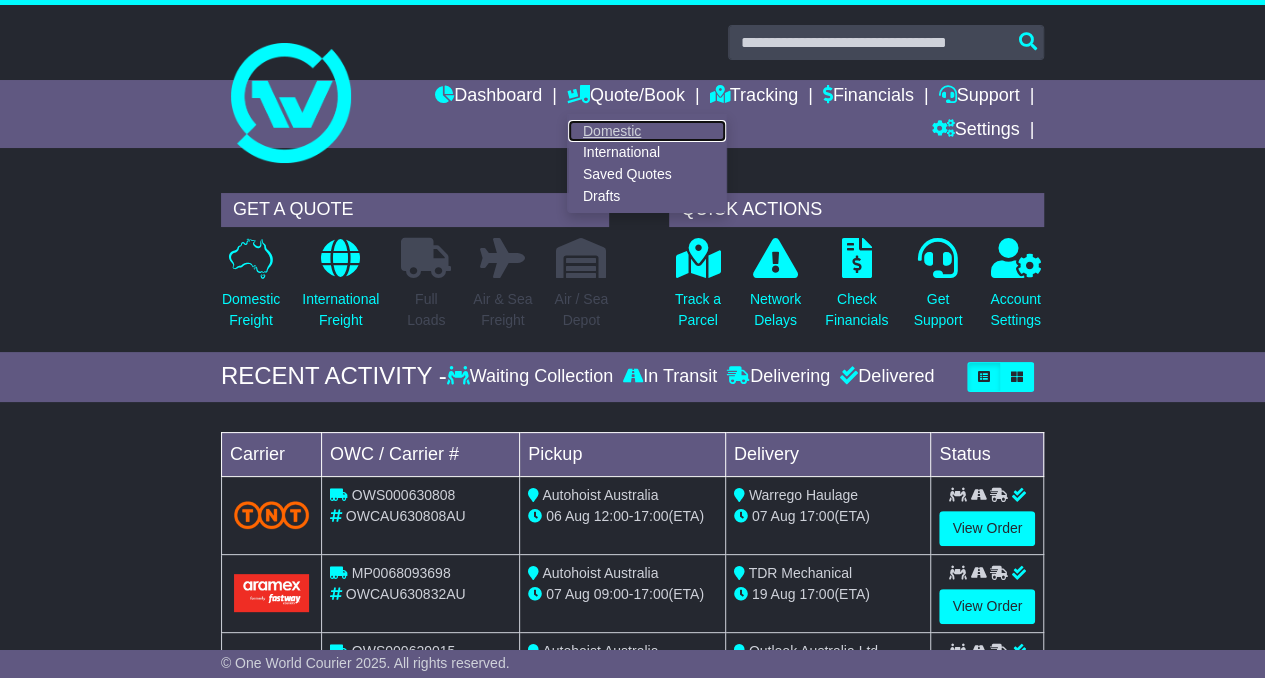 click on "Domestic" at bounding box center (647, 131) 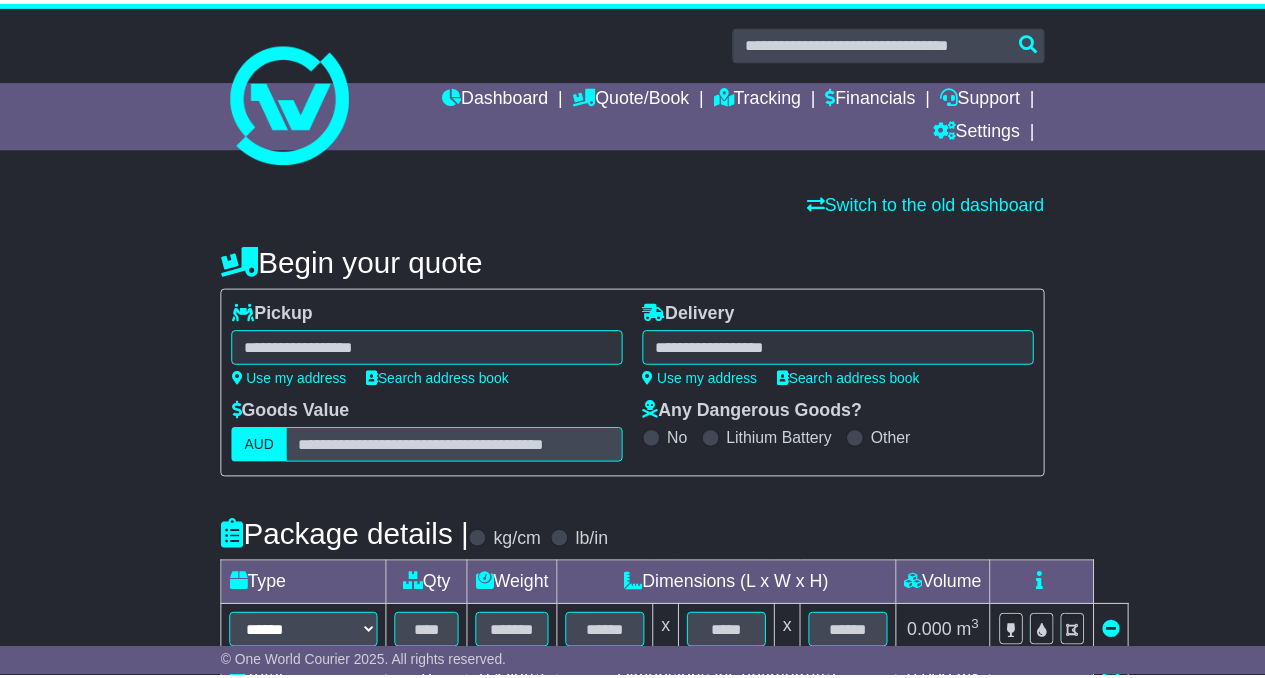 scroll, scrollTop: 0, scrollLeft: 0, axis: both 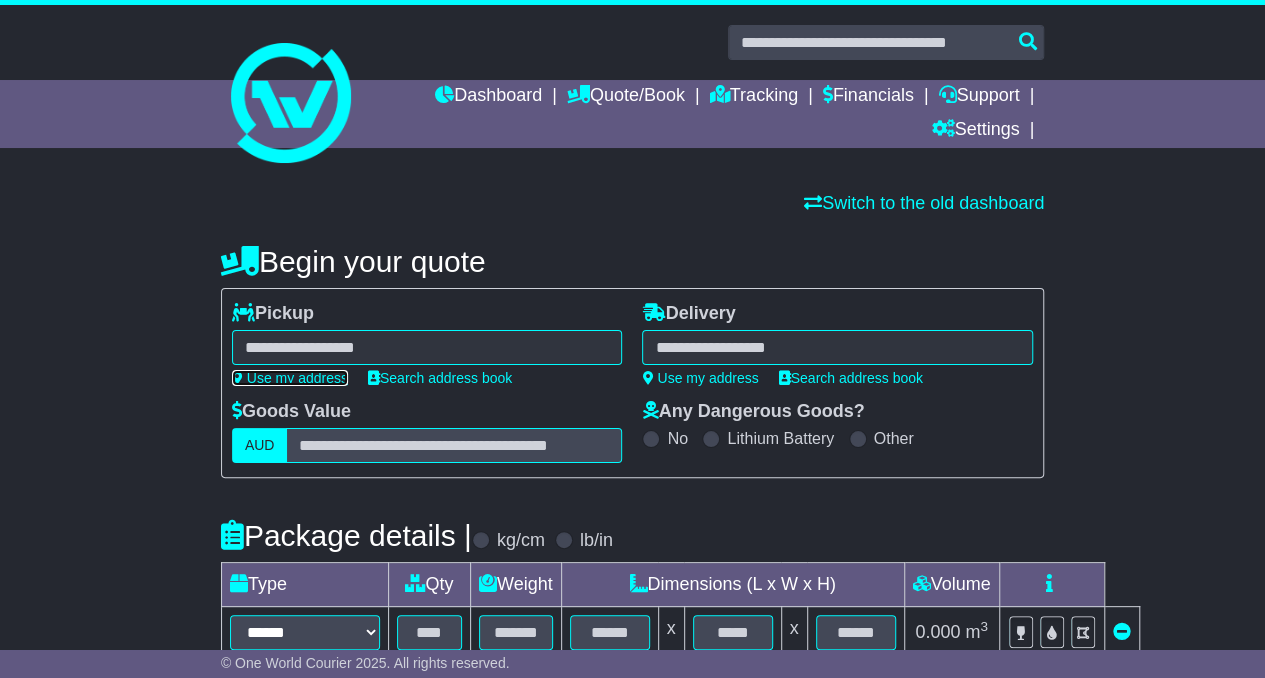 click on "Use my address" at bounding box center (290, 378) 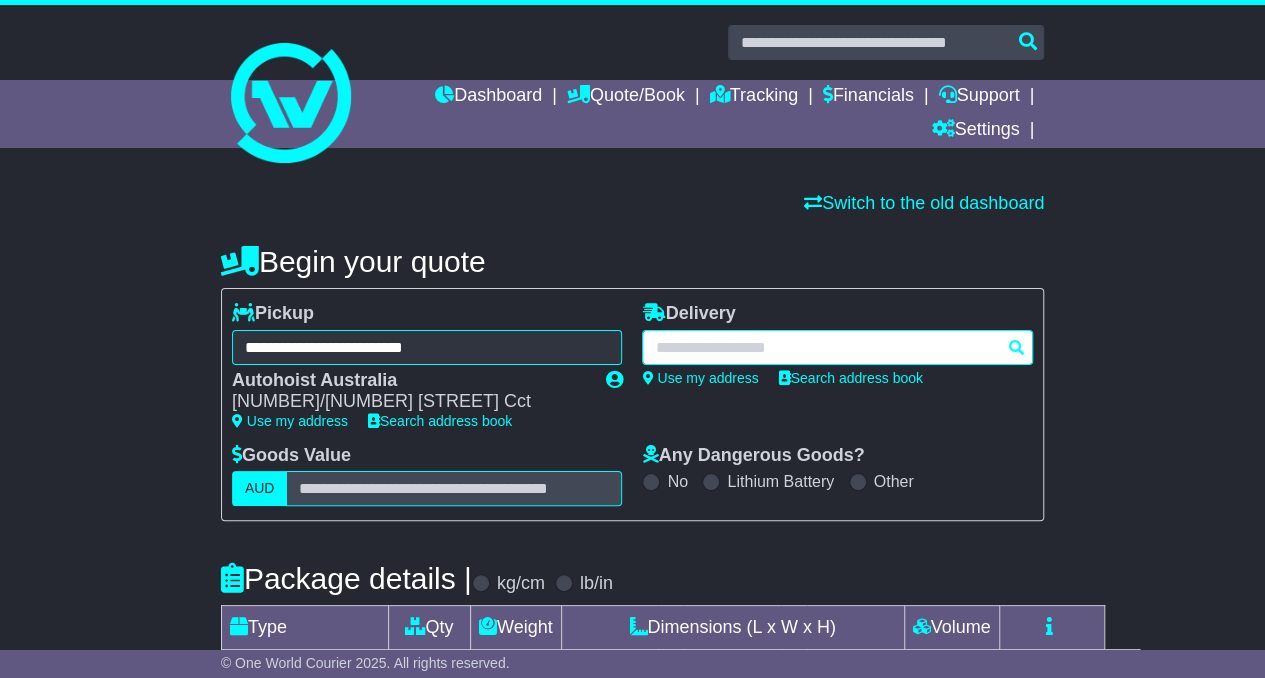 click at bounding box center (837, 347) 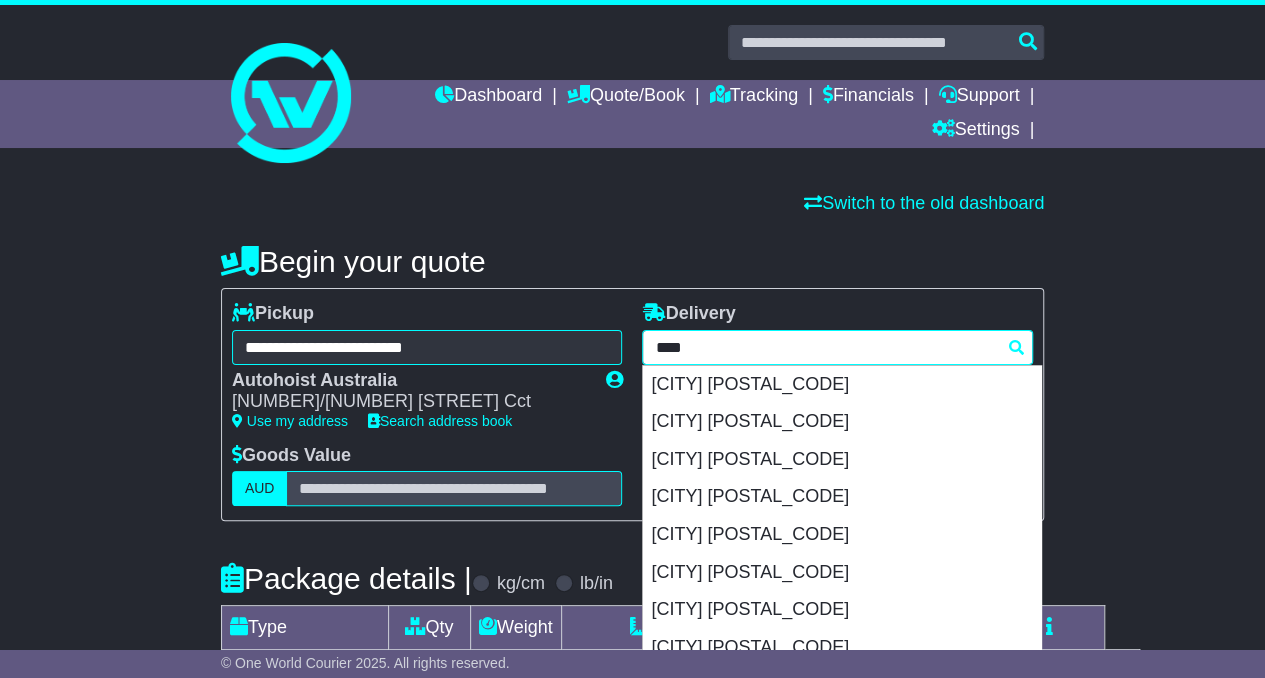 type on "*****" 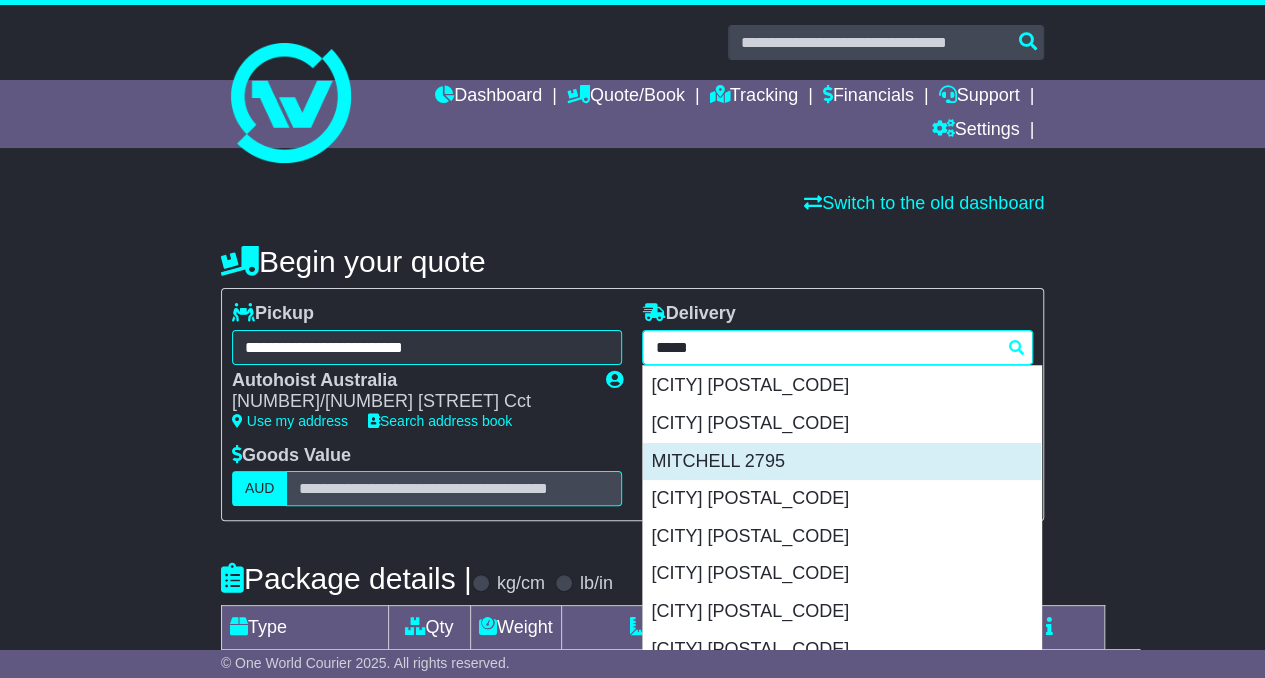 scroll, scrollTop: 116, scrollLeft: 0, axis: vertical 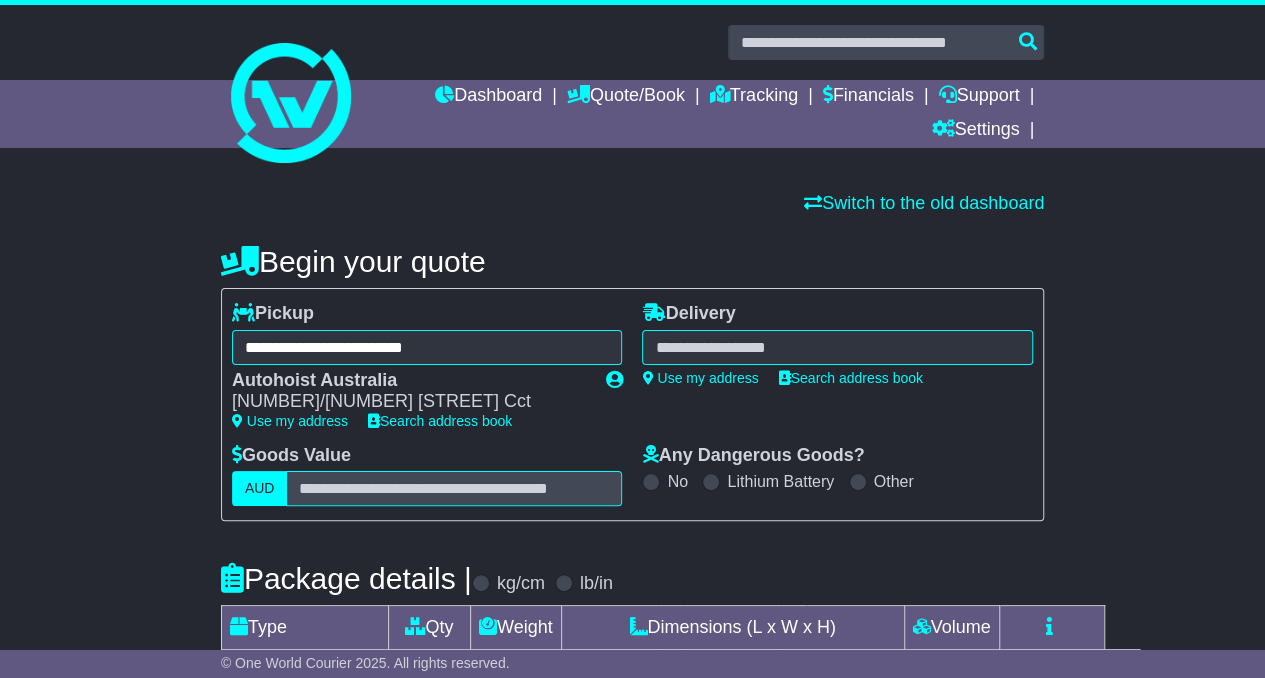 type on "*******" 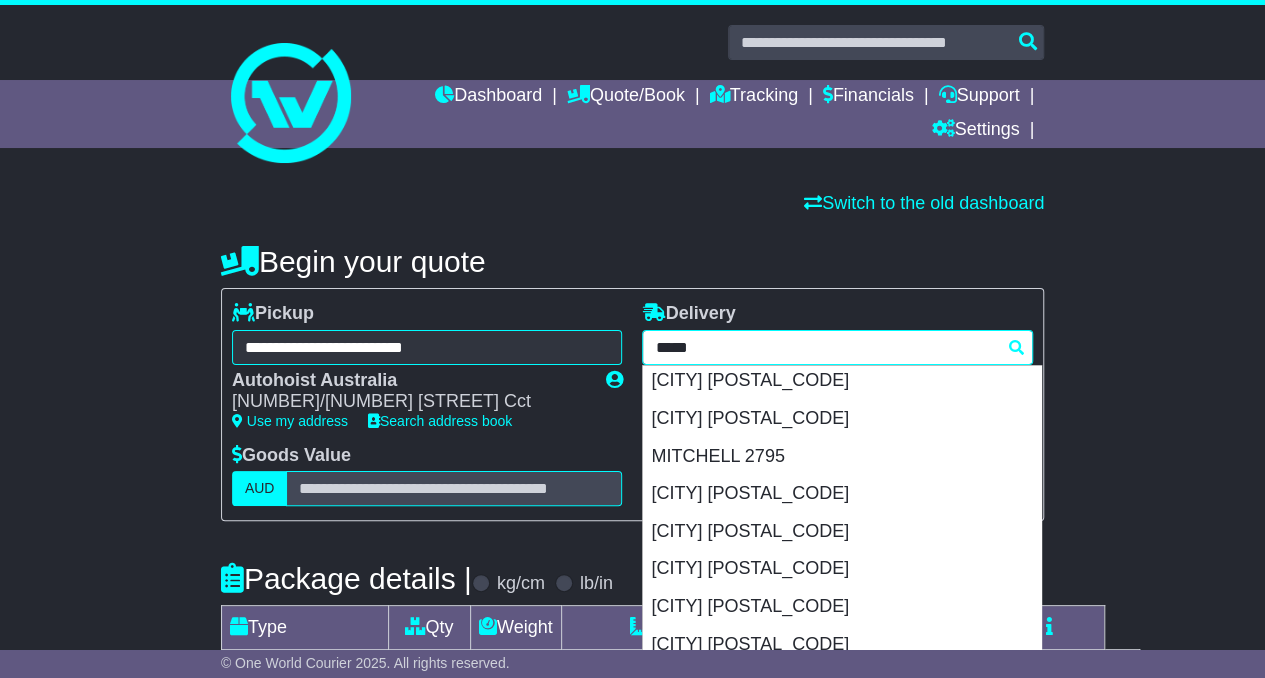 click on "******* ***** mitch MITCHAM 3132 MITCHAM 5062 MITCHAM NORTH 3132 MITCHAM SHOPPING CENTRE 5062 MITCHELL 0832 MITCHELL 2795 MITCHELL 2911 MITCHELL 4465 MITCHELL 5632 MITCHELL PARK 3355 MITCHELL PARK 5043 MITCHELL PLATEAU 6740 MITCHELLS FLAT 2330 MITCHELLS ISLAND 2430 MITCHELLSTOWN 3608 MITCHELLVILLE 5602 MITCHELTON 4053 MITCHIDY MOOLA 5690" at bounding box center (837, 347) 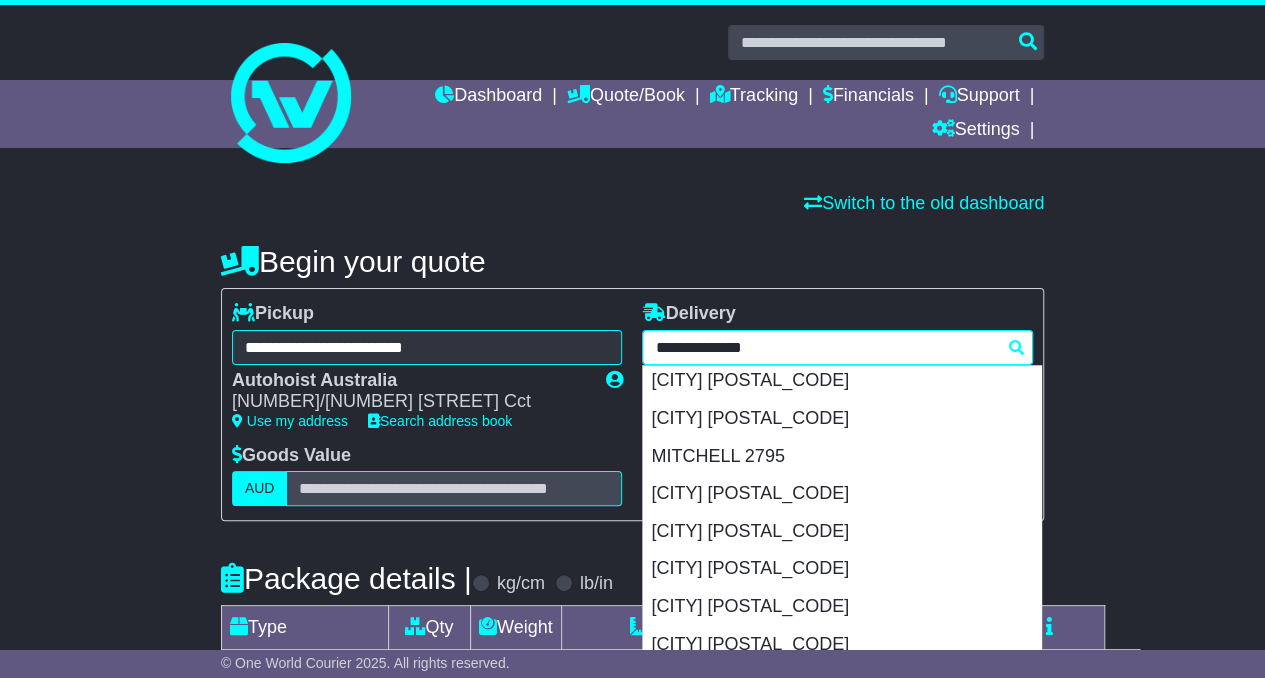 scroll, scrollTop: 0, scrollLeft: 0, axis: both 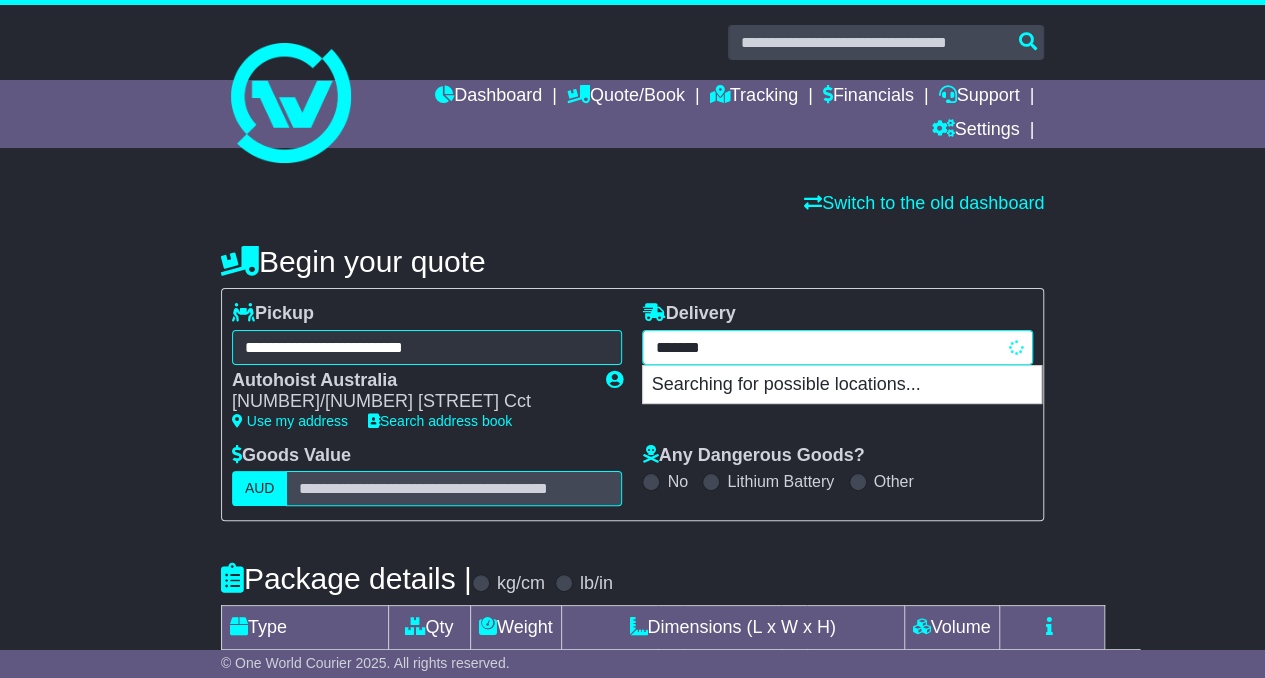 type on "******" 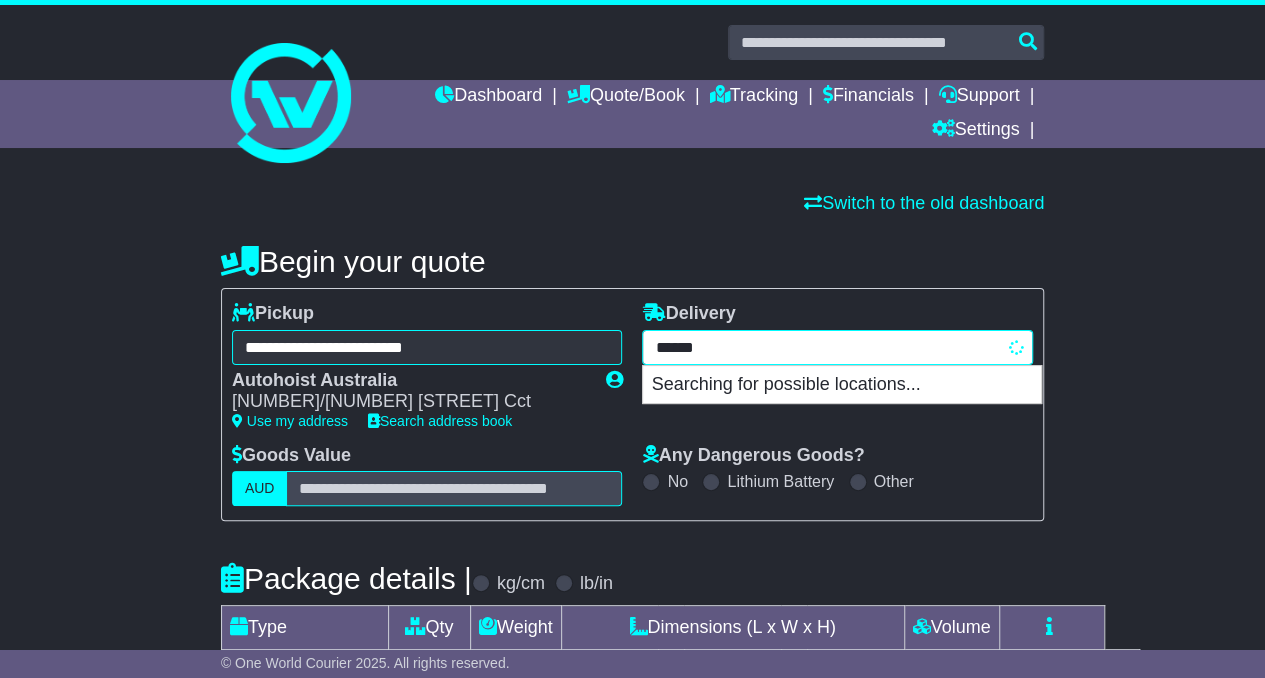 type on "*******" 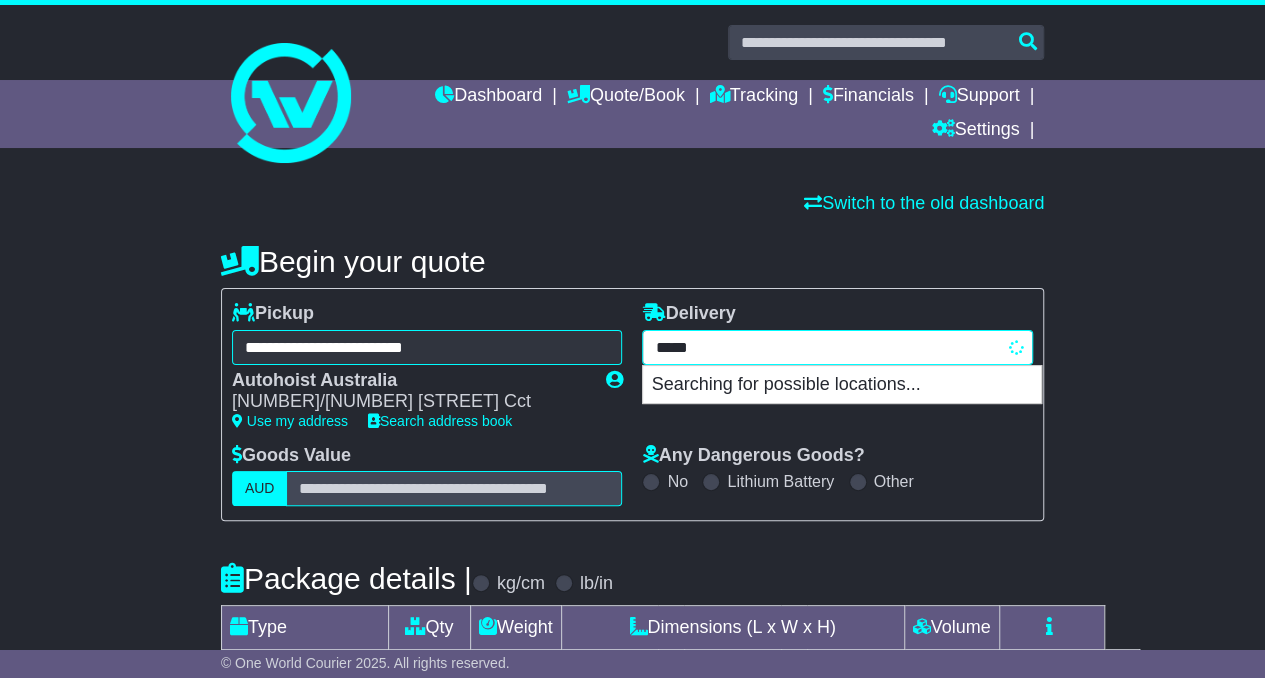 type on "****" 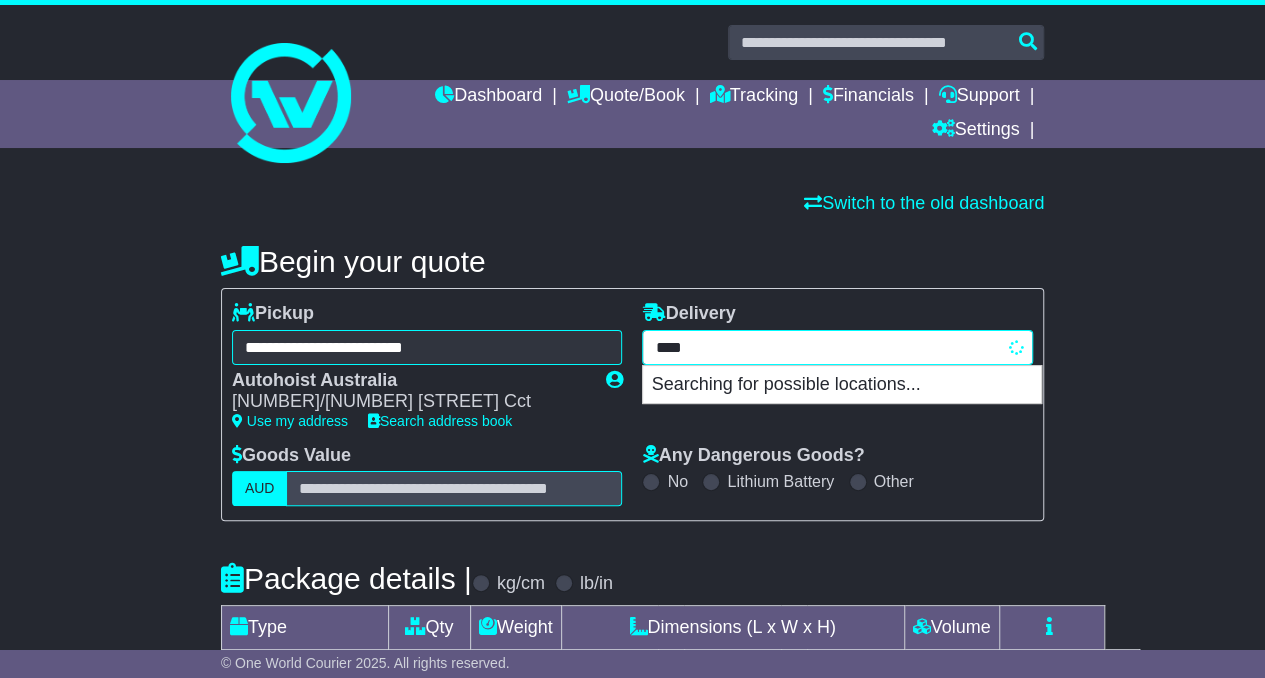 type 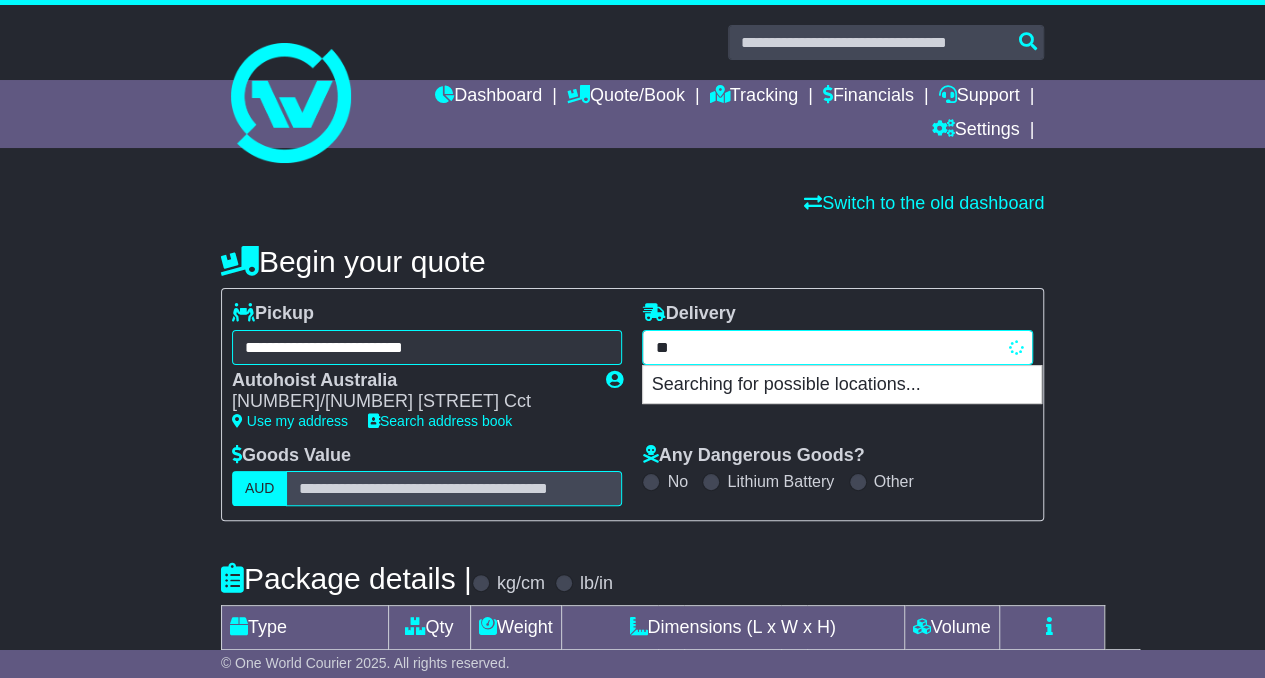 type on "*" 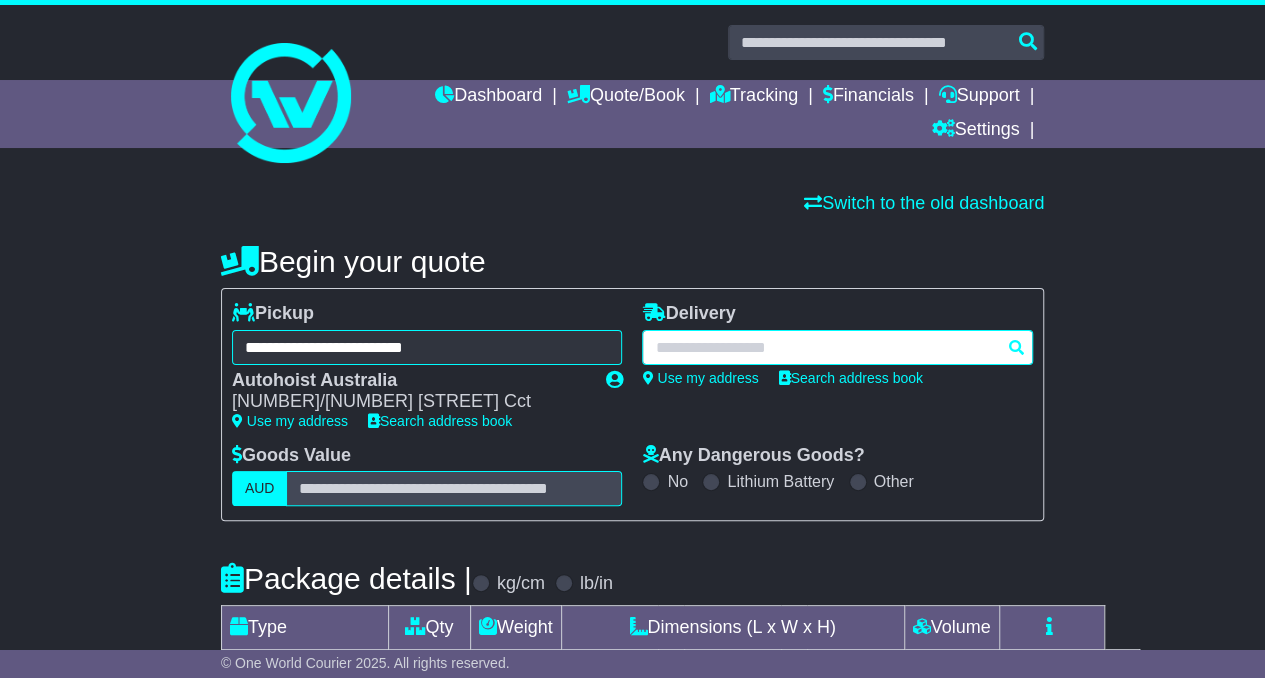 paste on "********" 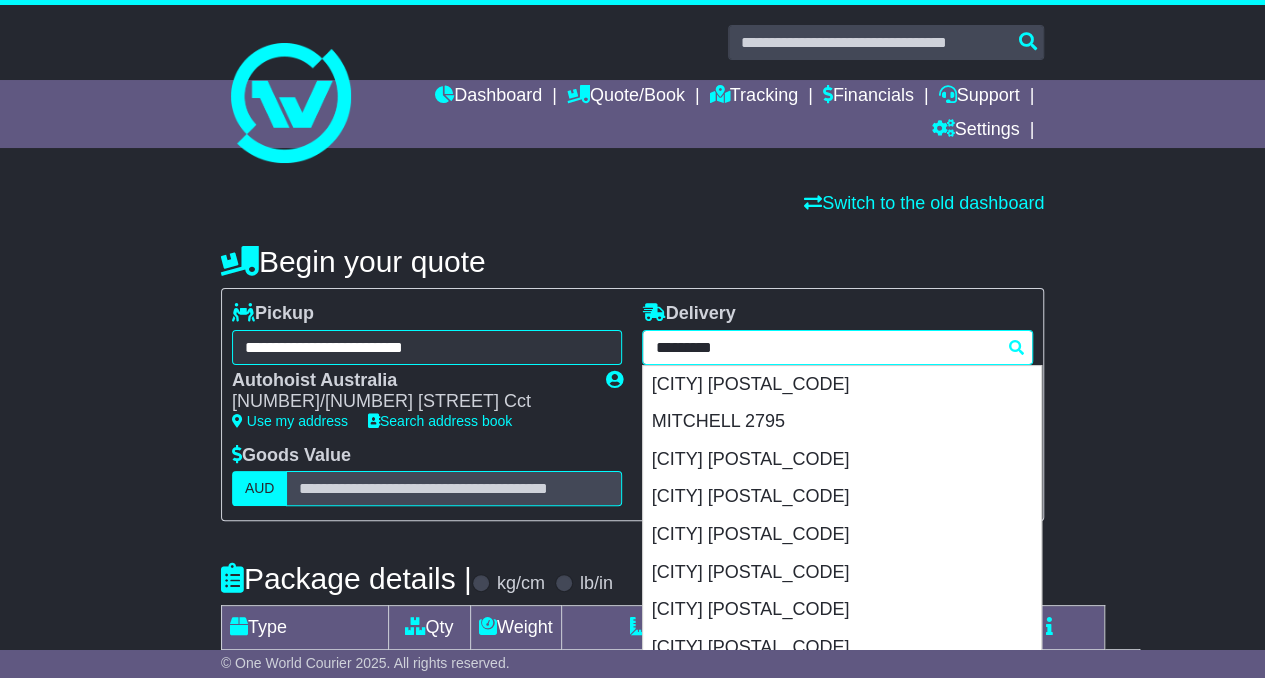 click on "******** Mitchell  MITCHELL 0832 MITCHELL 2795 MITCHELL 2911 MITCHELL 4465 MITCHELL 5632 MITCHELL PARK 3355 MITCHELL PARK 5043 MITCHELL PLATEAU 6740 MITCHELLS FLAT 2330 MITCHELLS ISLAND 2430 MITCHELLSTOWN 3608 MITCHELLVILLE 5602" at bounding box center (837, 347) 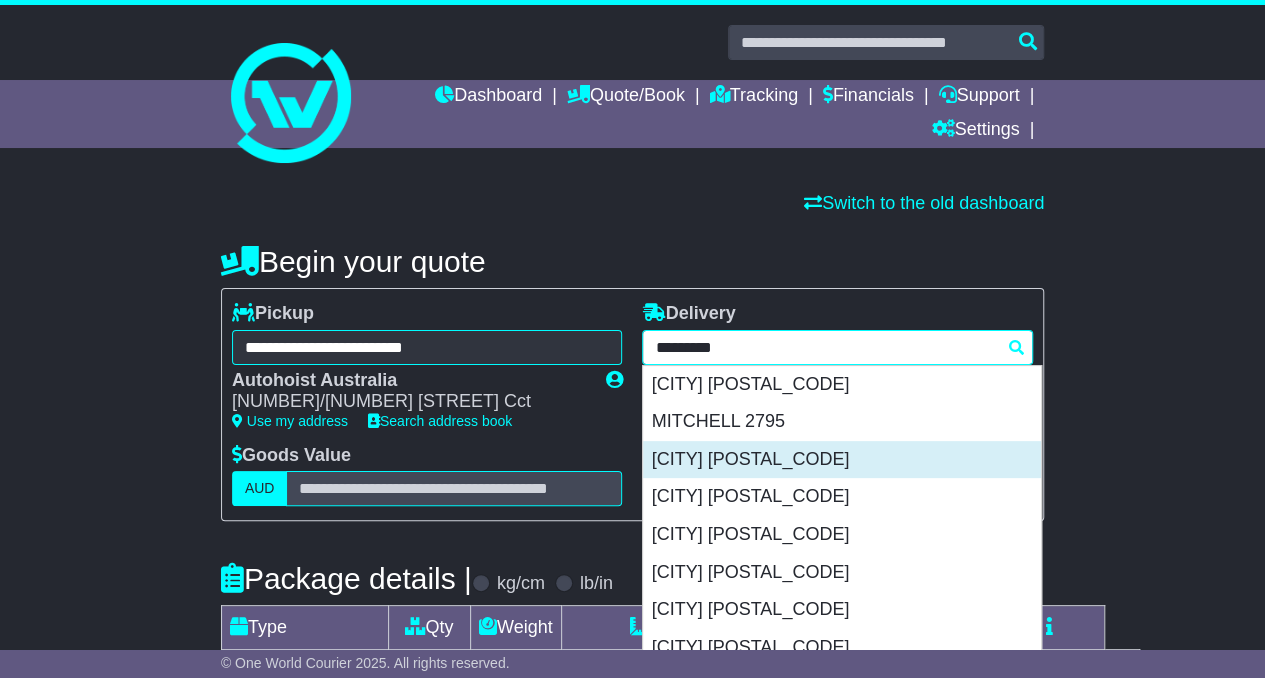 click on "MITCHELL 2911" at bounding box center [842, 460] 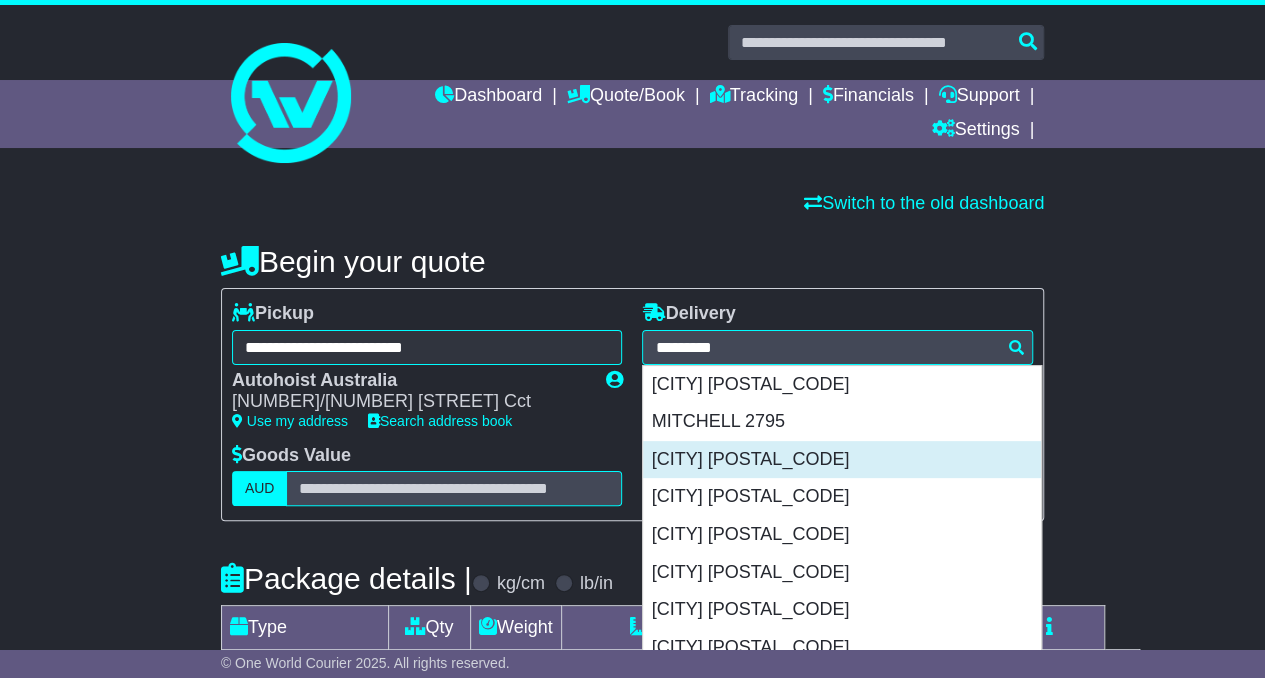 type on "**********" 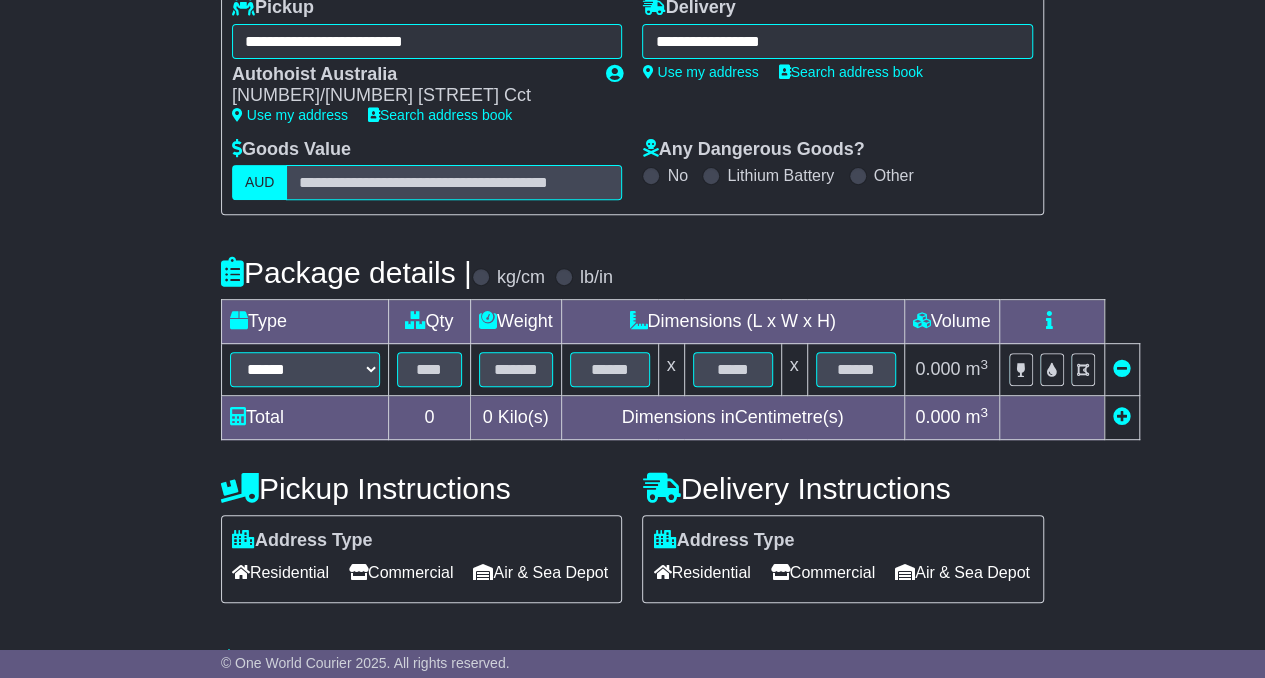 scroll, scrollTop: 360, scrollLeft: 0, axis: vertical 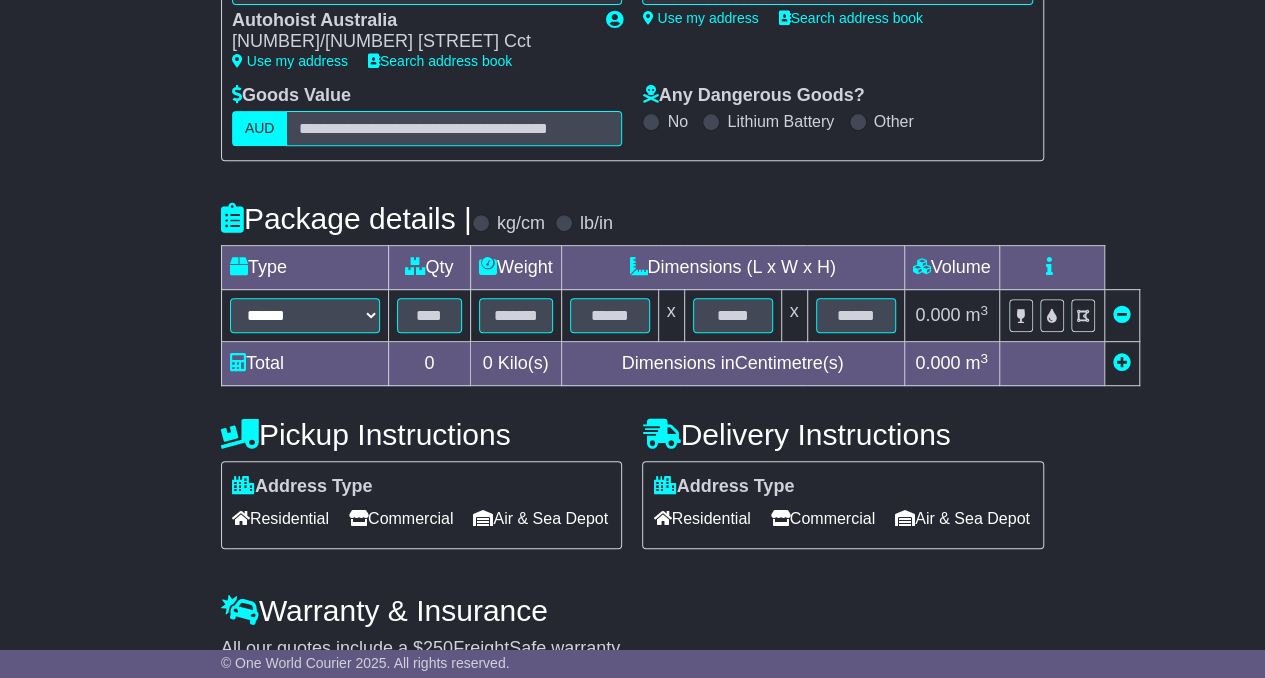 click on "Commercial" at bounding box center (823, 518) 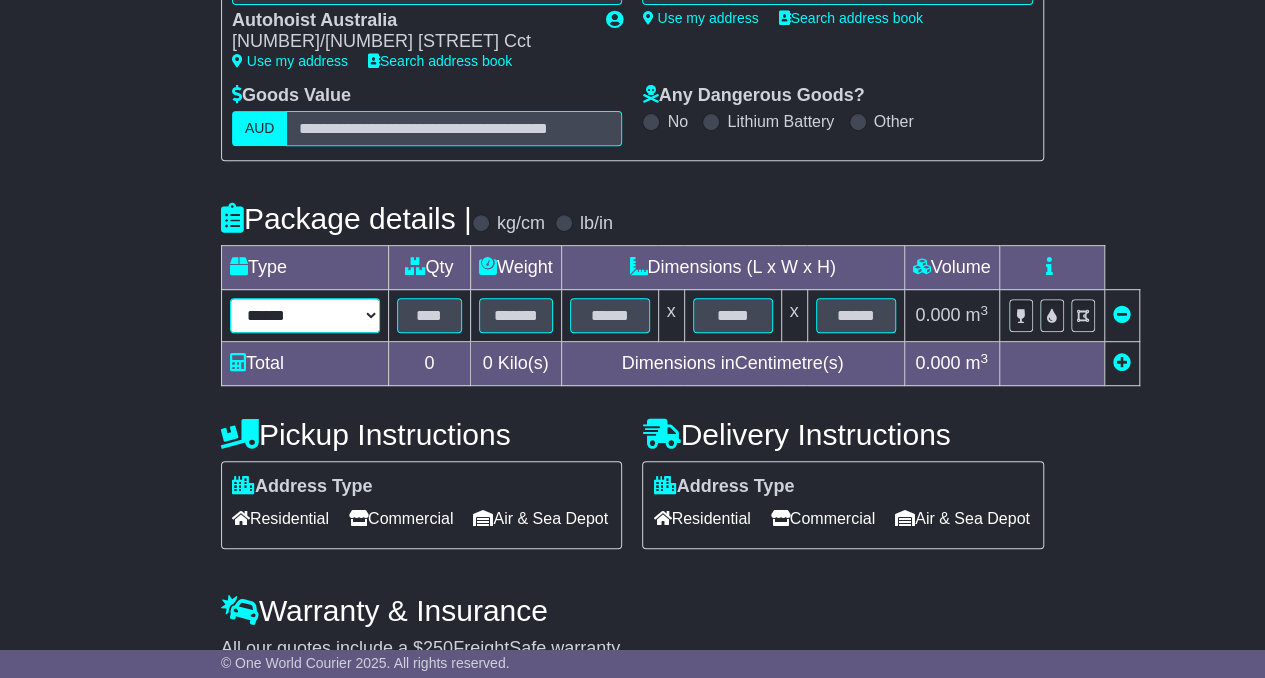 click on "**********" at bounding box center (305, 315) 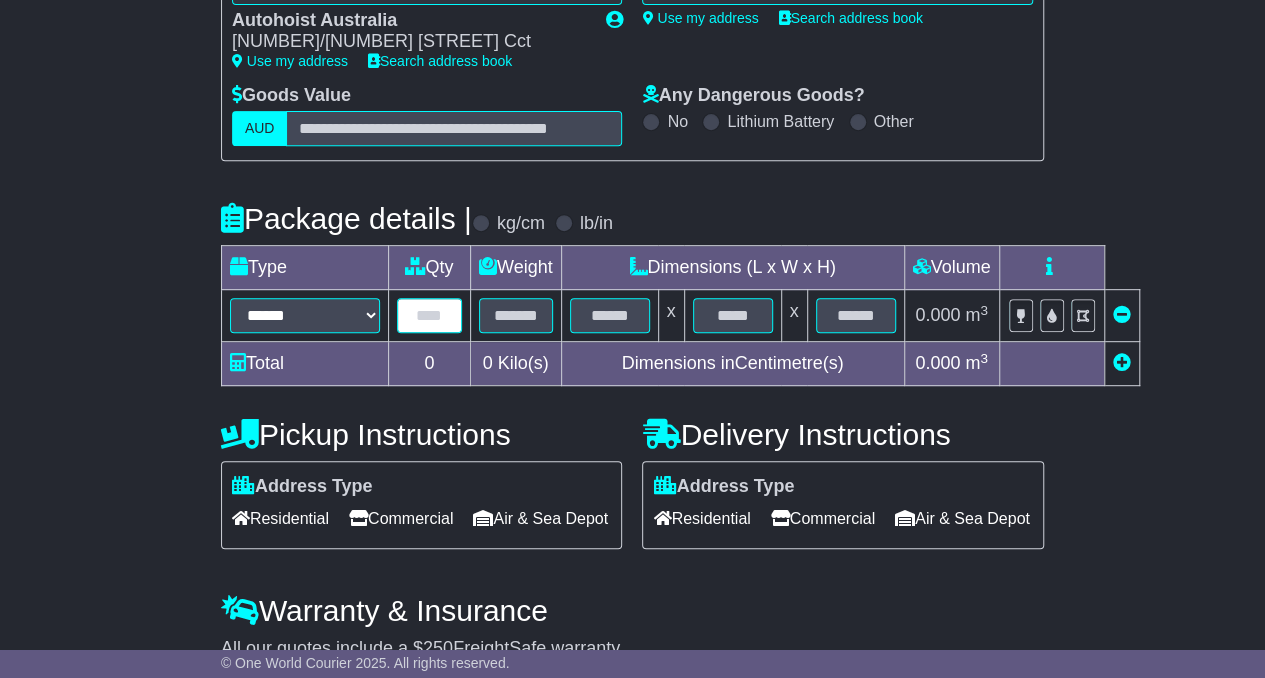 click at bounding box center (429, 315) 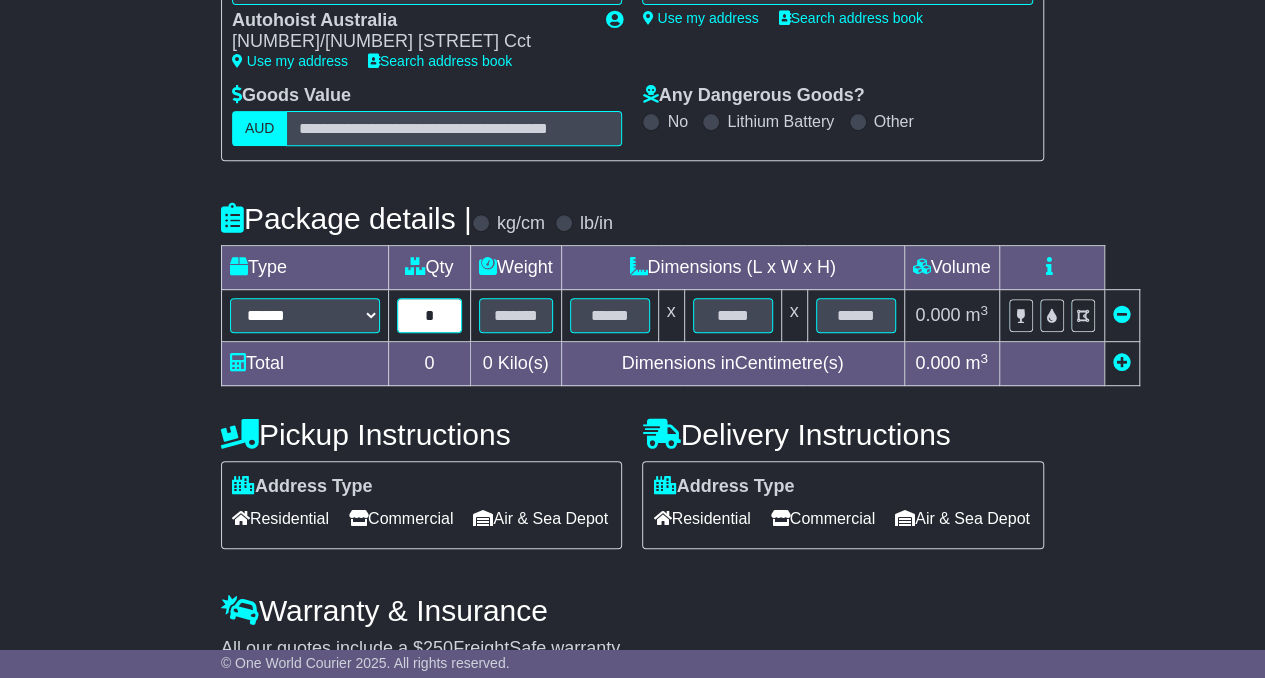 type on "*" 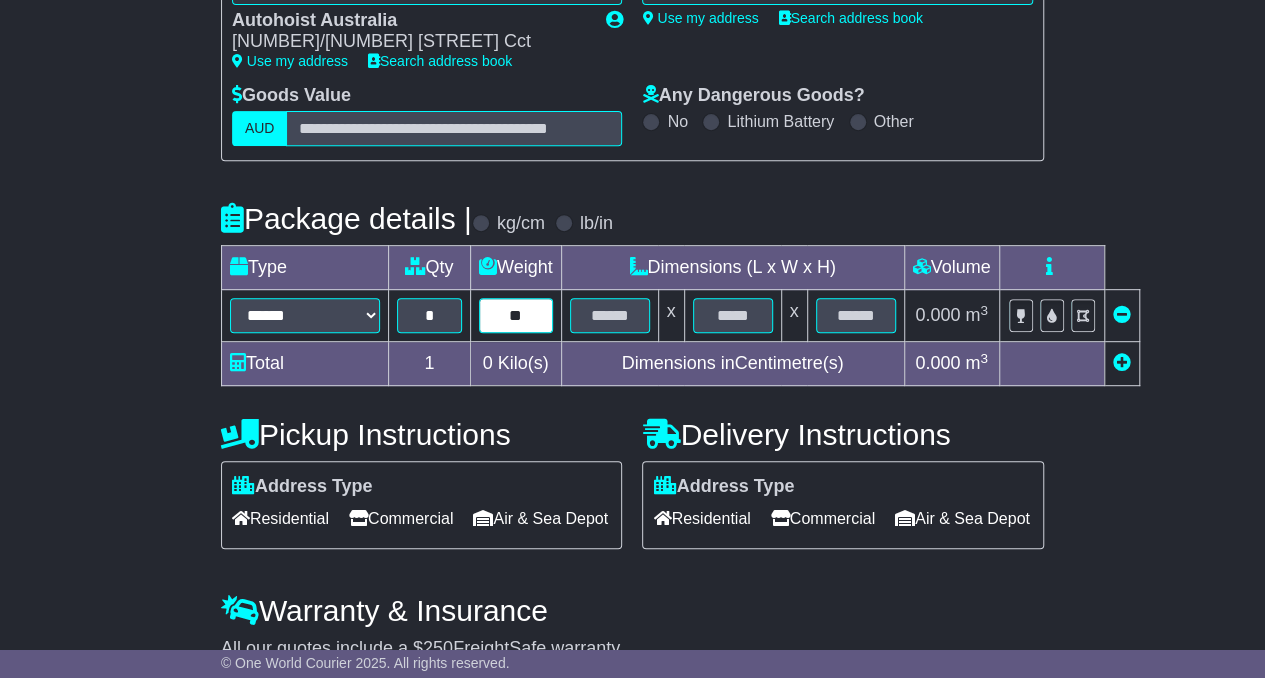 type on "**" 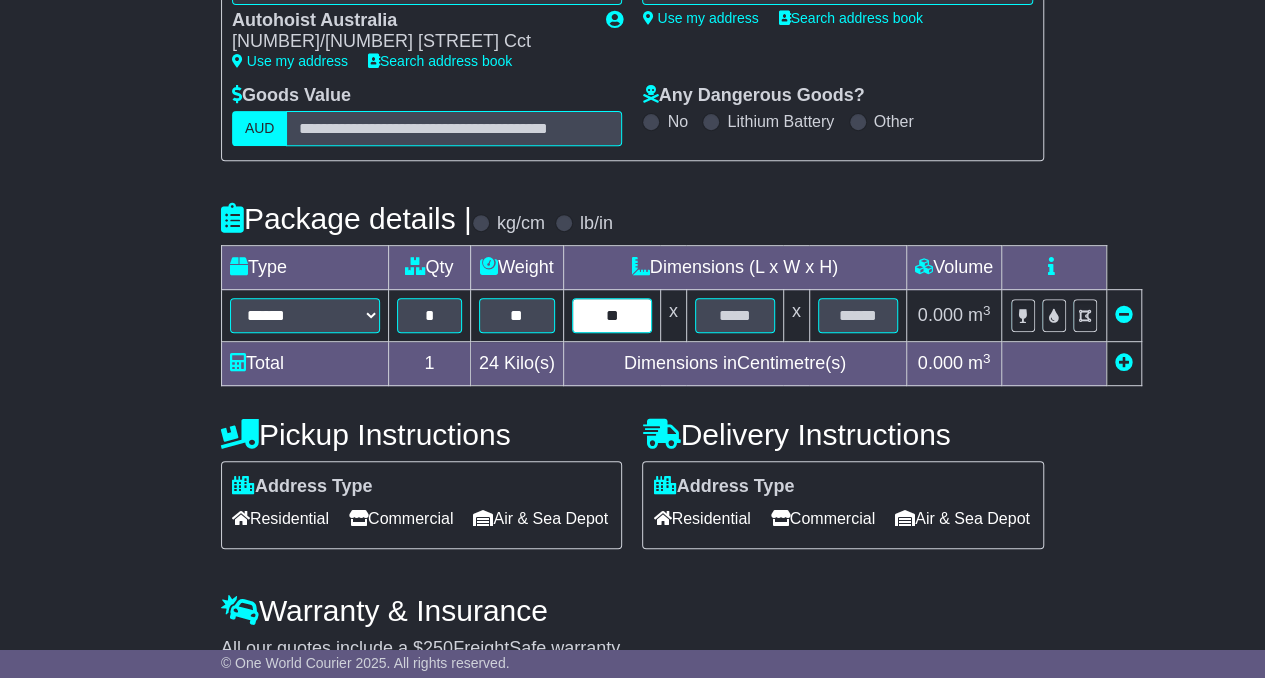 type on "**" 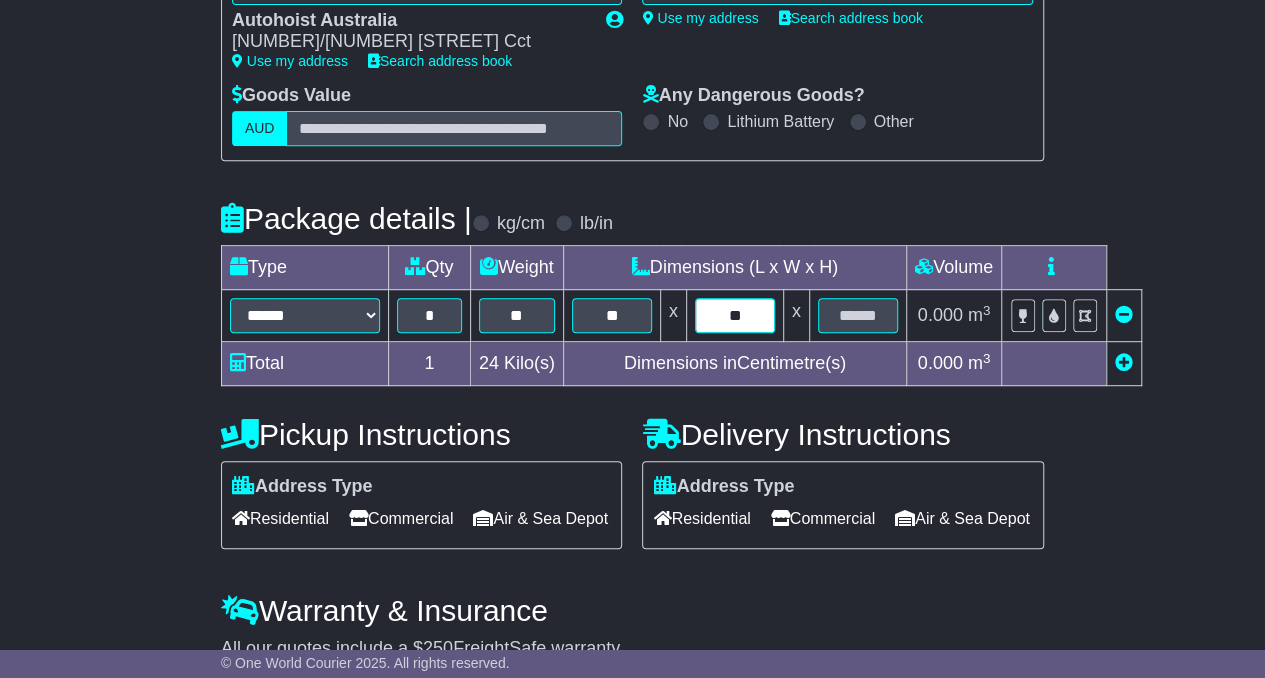 type on "**" 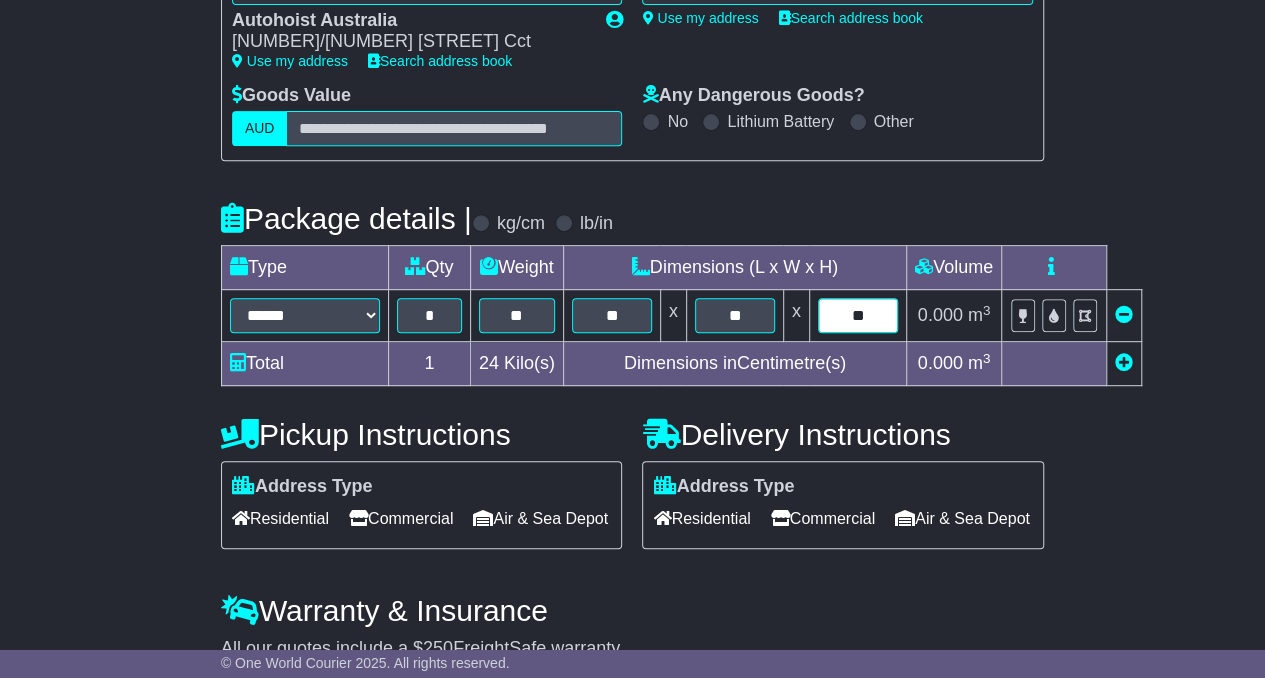 type on "**" 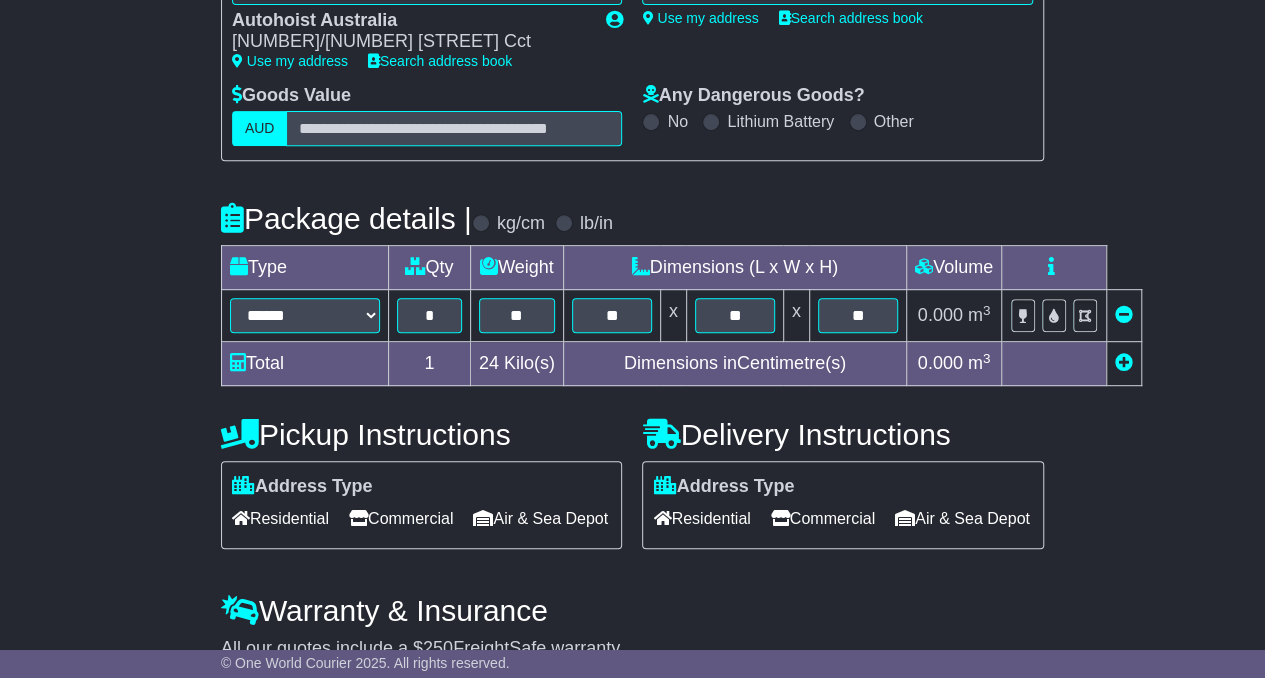 type 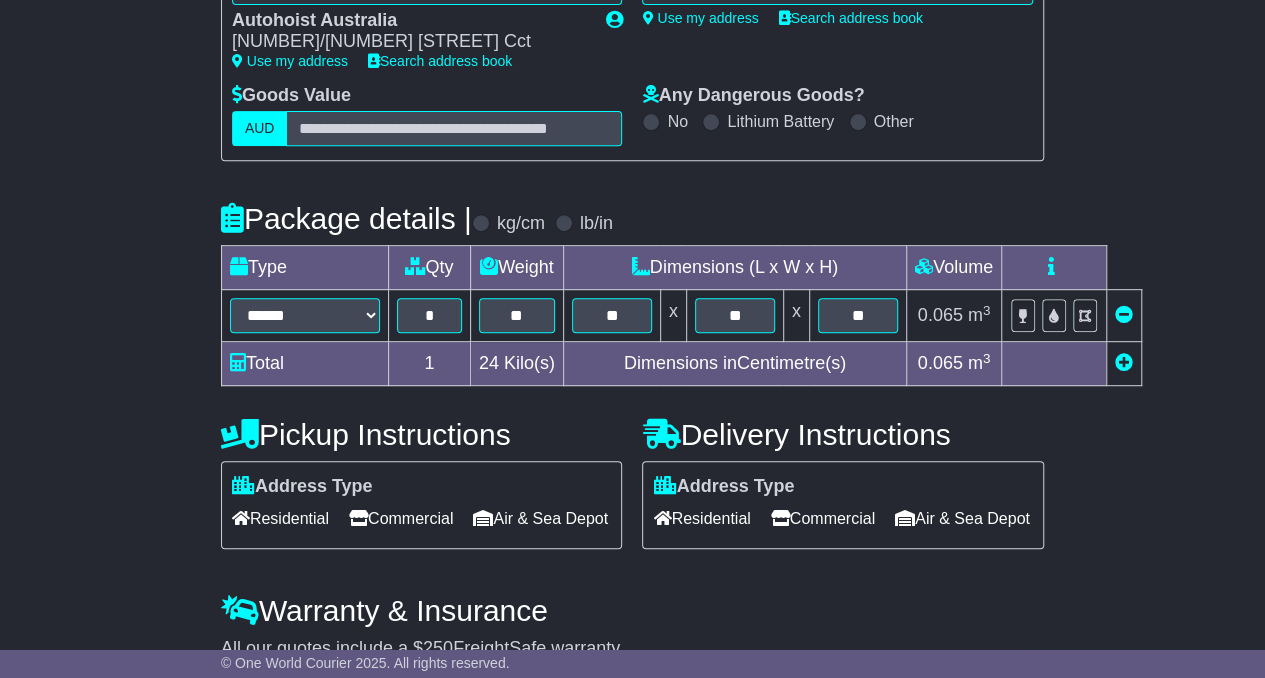 scroll, scrollTop: 485, scrollLeft: 0, axis: vertical 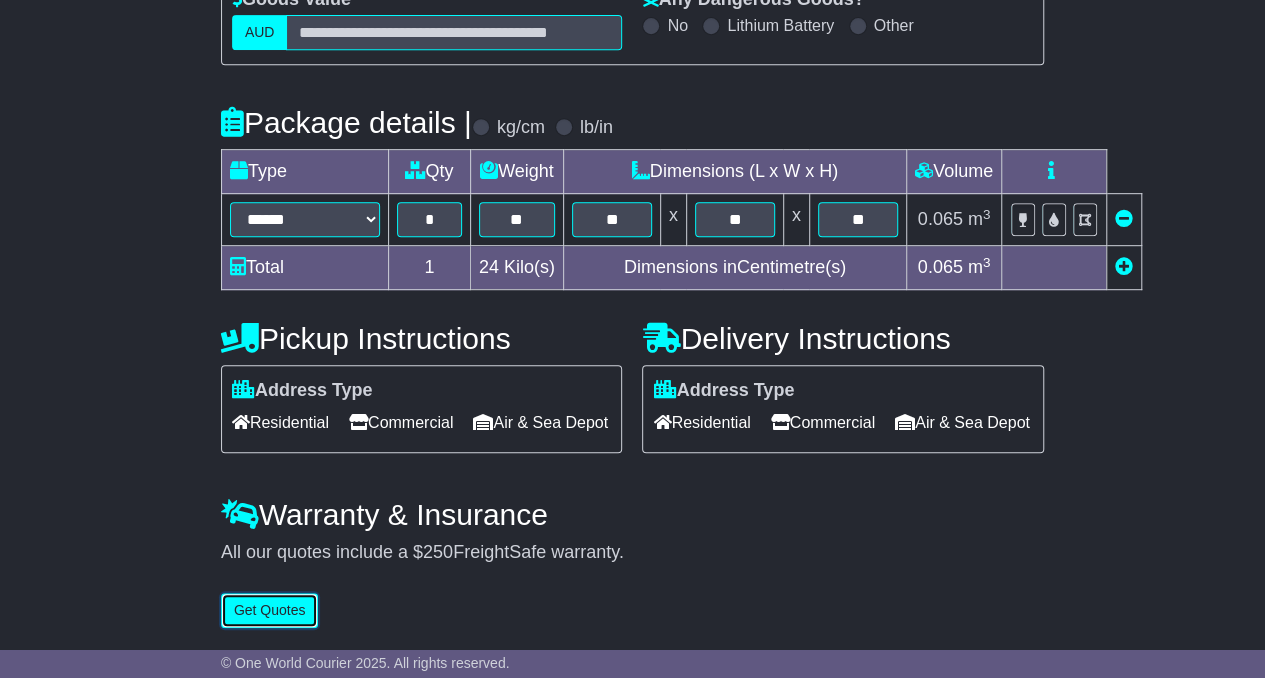 click on "Get Quotes" at bounding box center [270, 610] 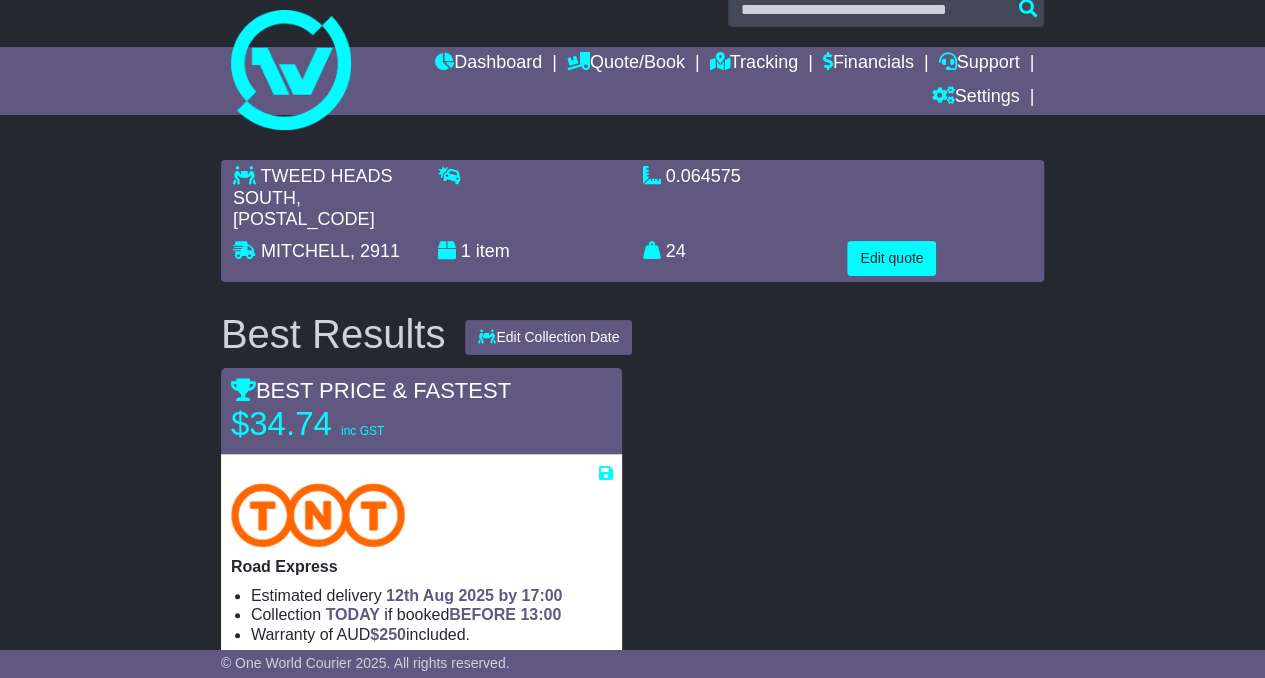 scroll, scrollTop: 34, scrollLeft: 0, axis: vertical 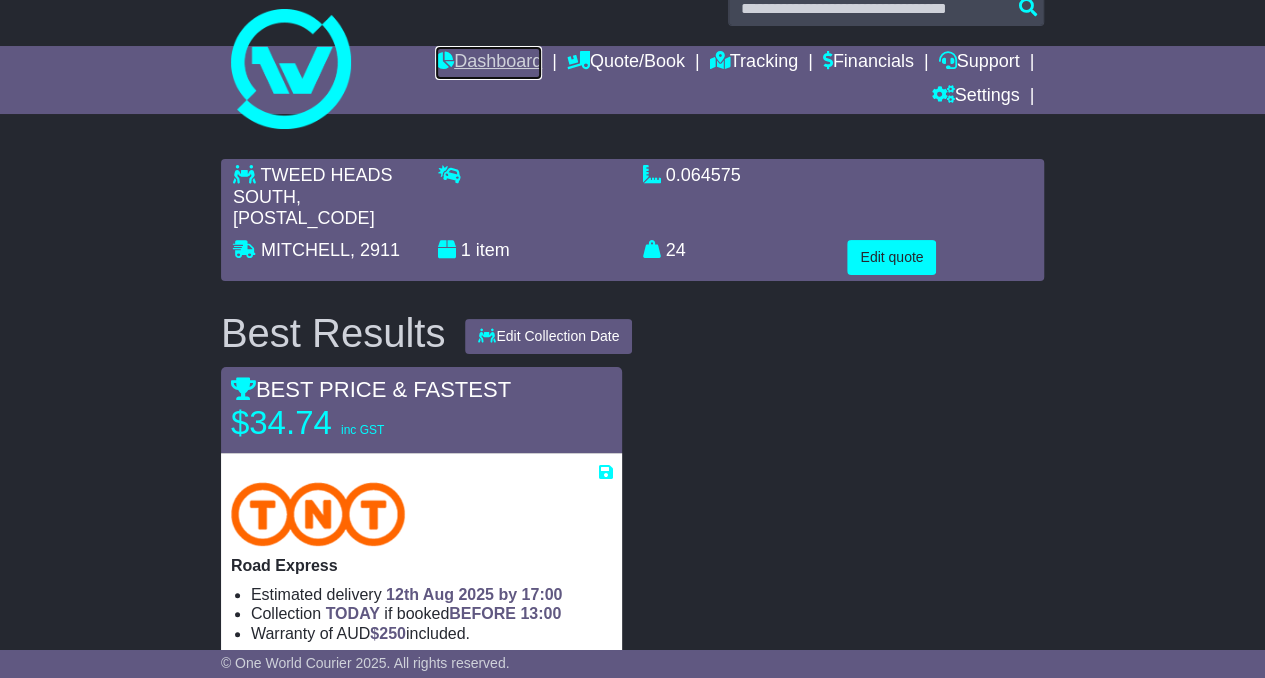 click on "Dashboard" at bounding box center [488, 63] 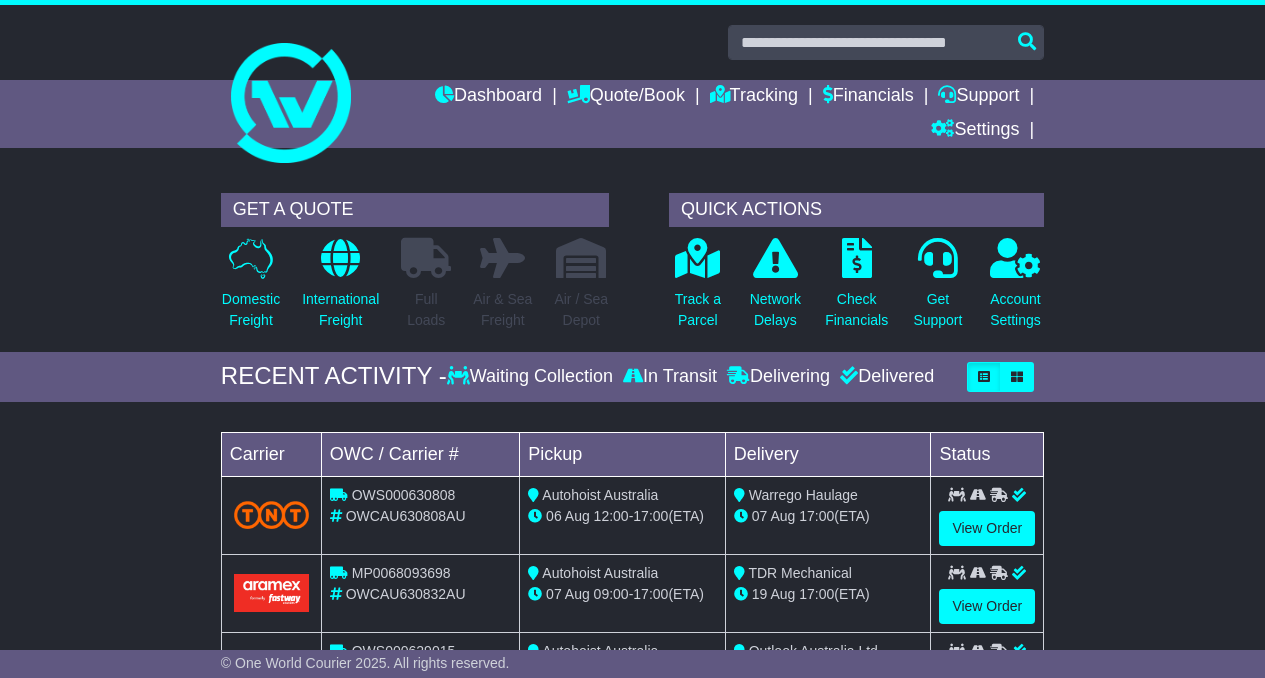 scroll, scrollTop: 0, scrollLeft: 0, axis: both 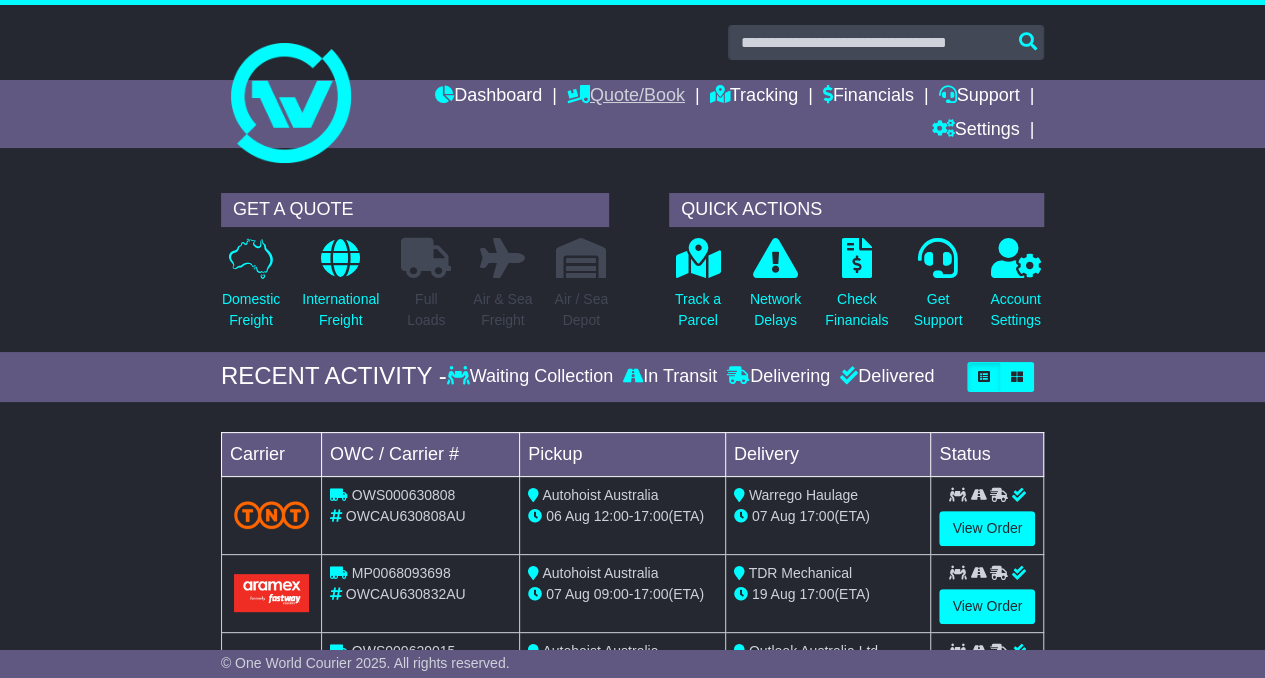 click on "Quote/Book" at bounding box center (626, 97) 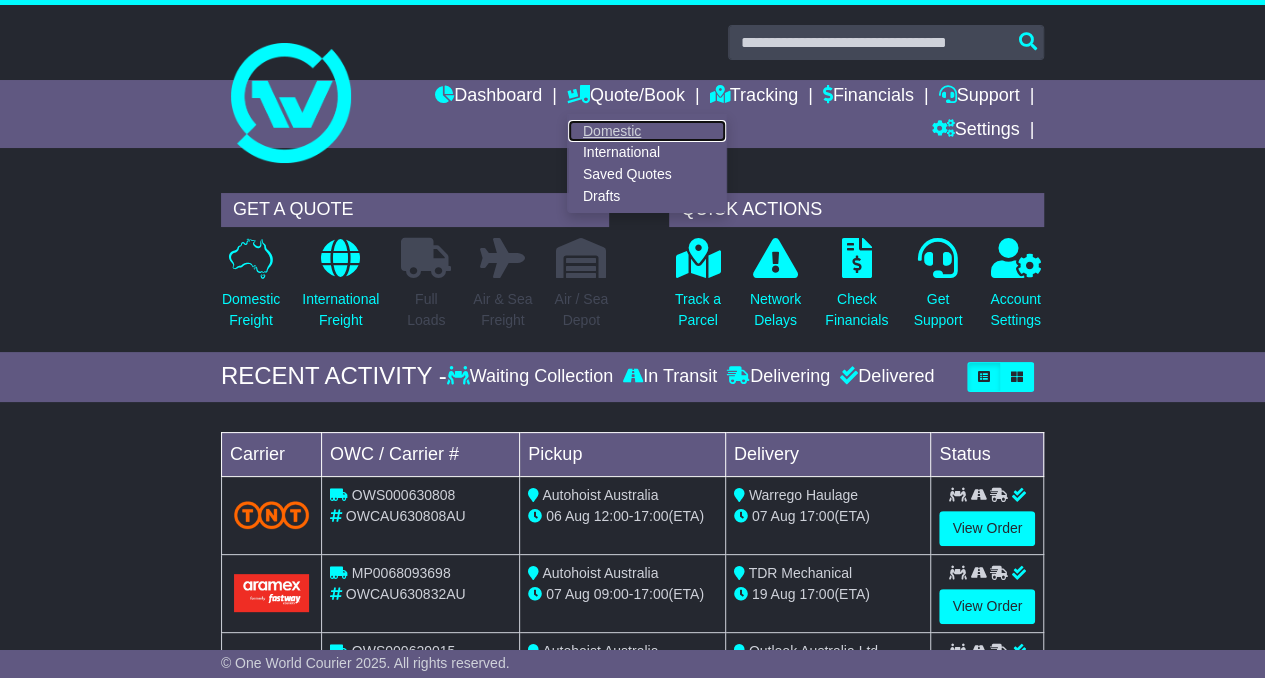 click on "Domestic" at bounding box center [647, 131] 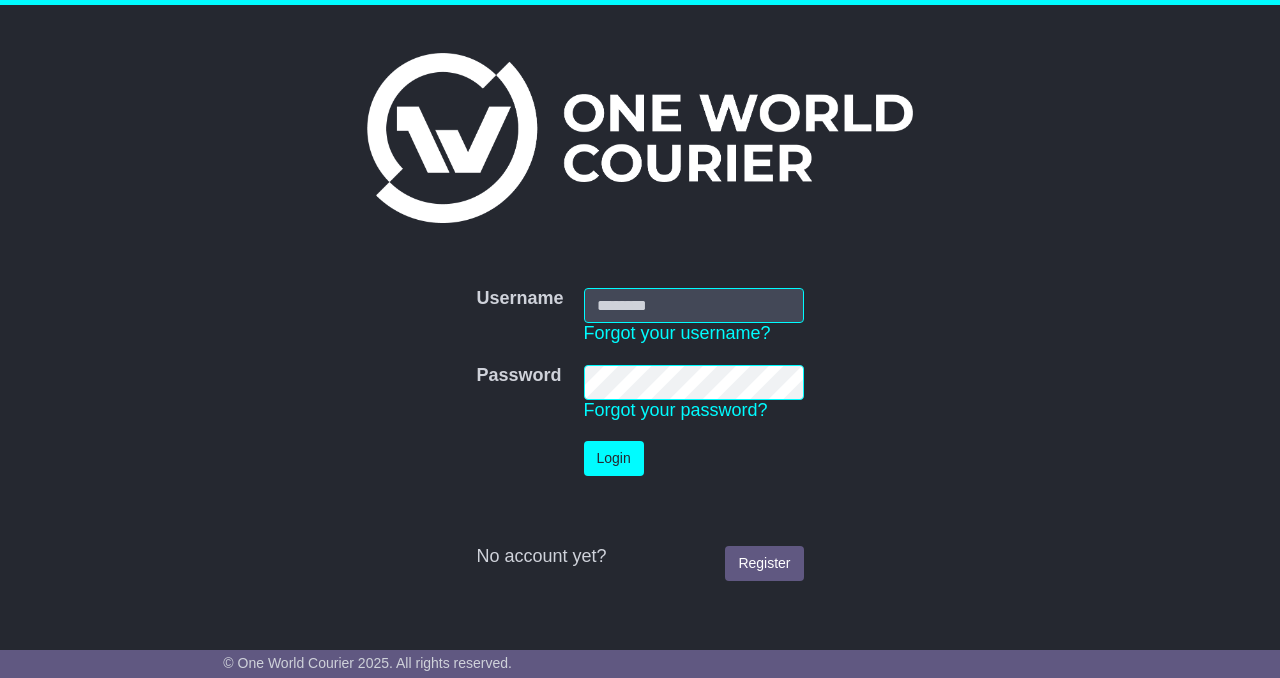 scroll, scrollTop: 0, scrollLeft: 0, axis: both 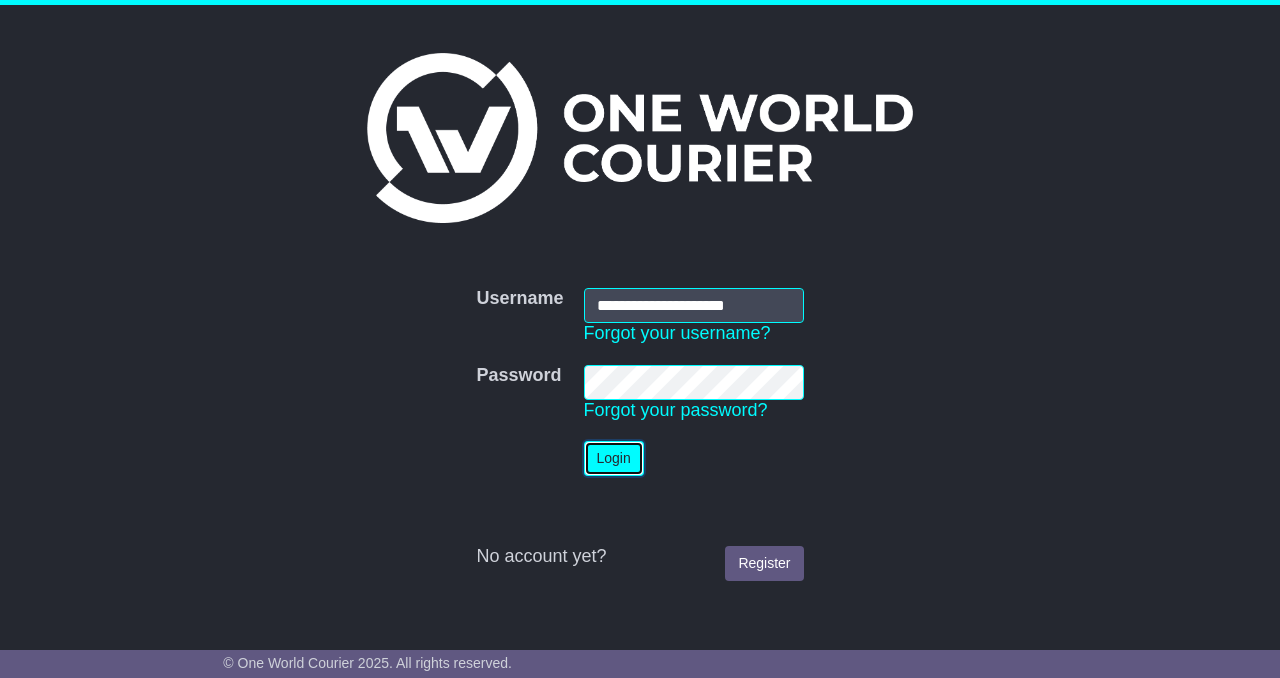click on "Login" at bounding box center [614, 458] 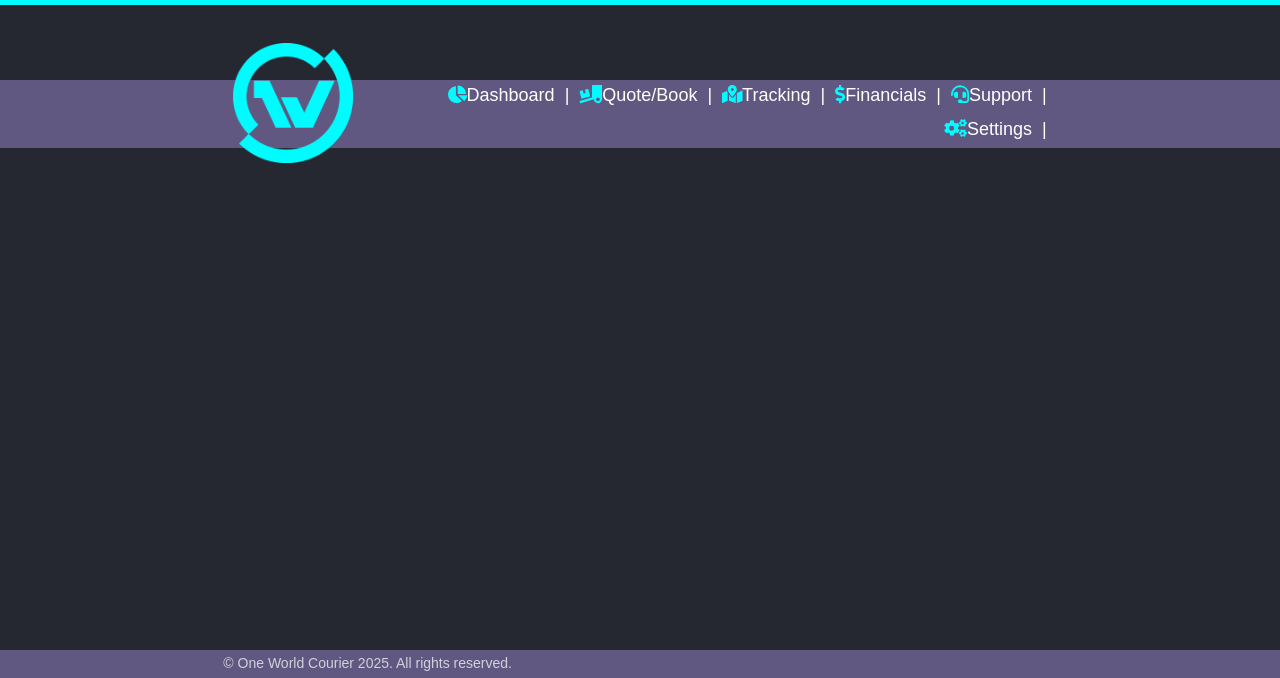 scroll, scrollTop: 0, scrollLeft: 0, axis: both 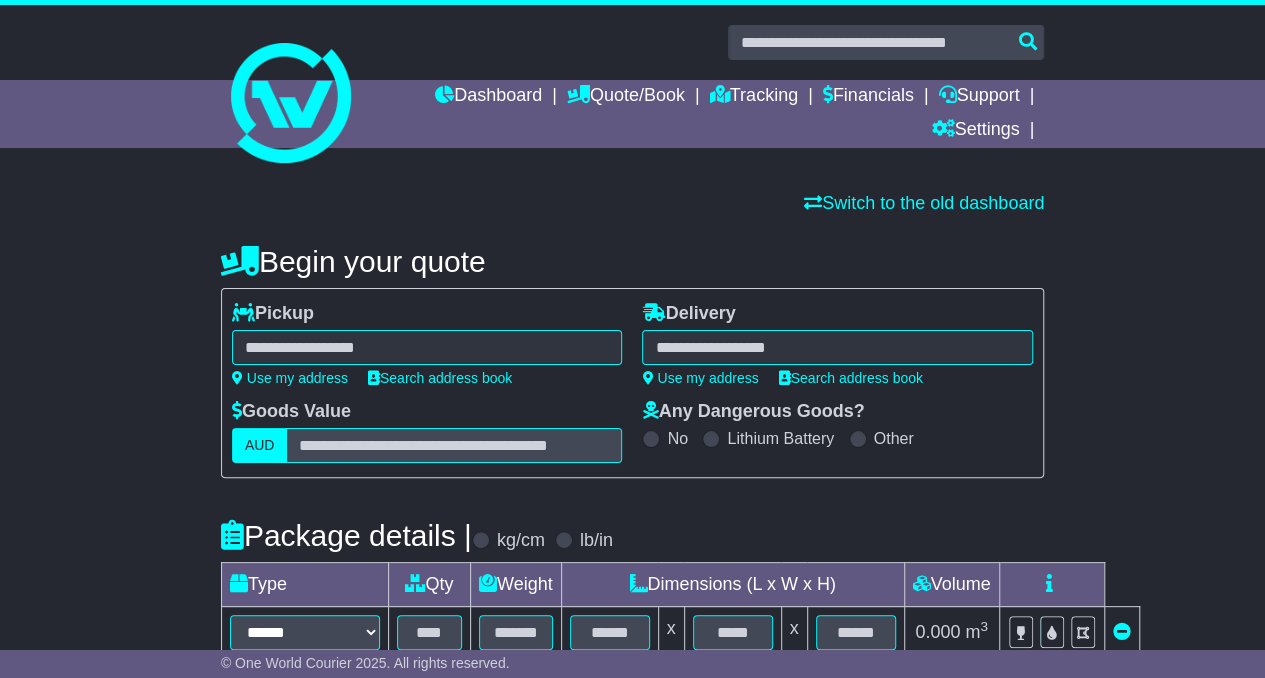 click on "Use my address" at bounding box center (290, 378) 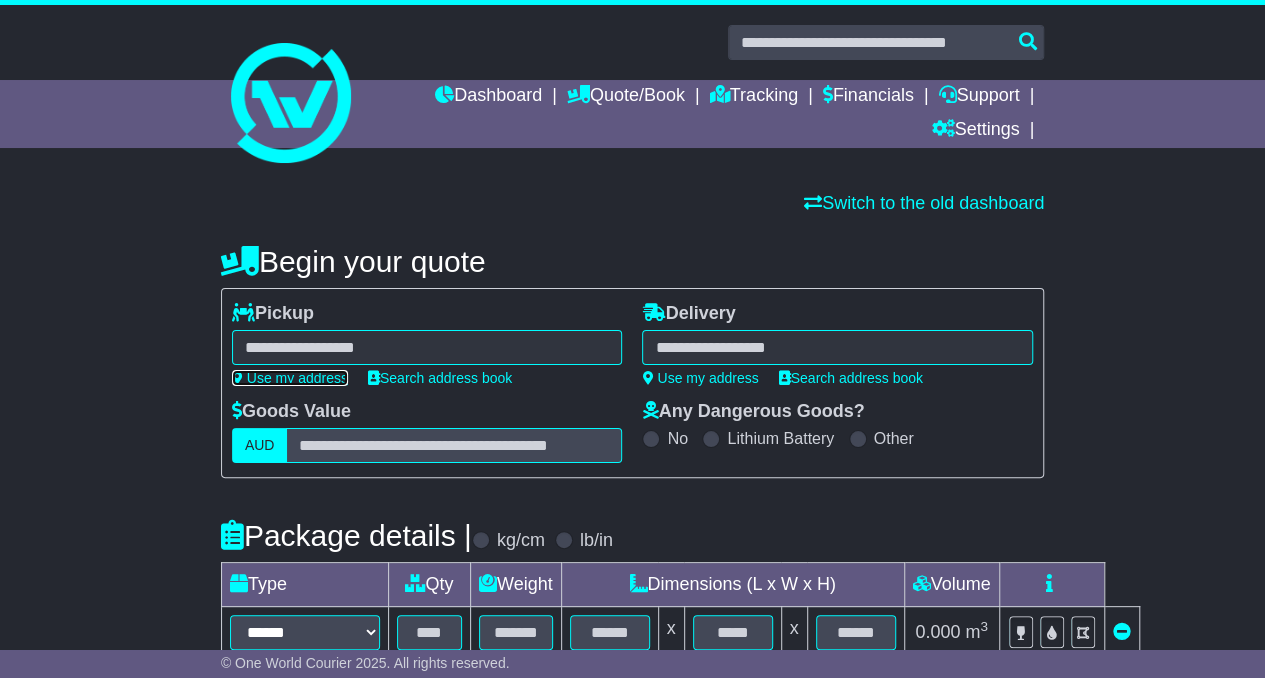 click on "Use my address" at bounding box center [290, 378] 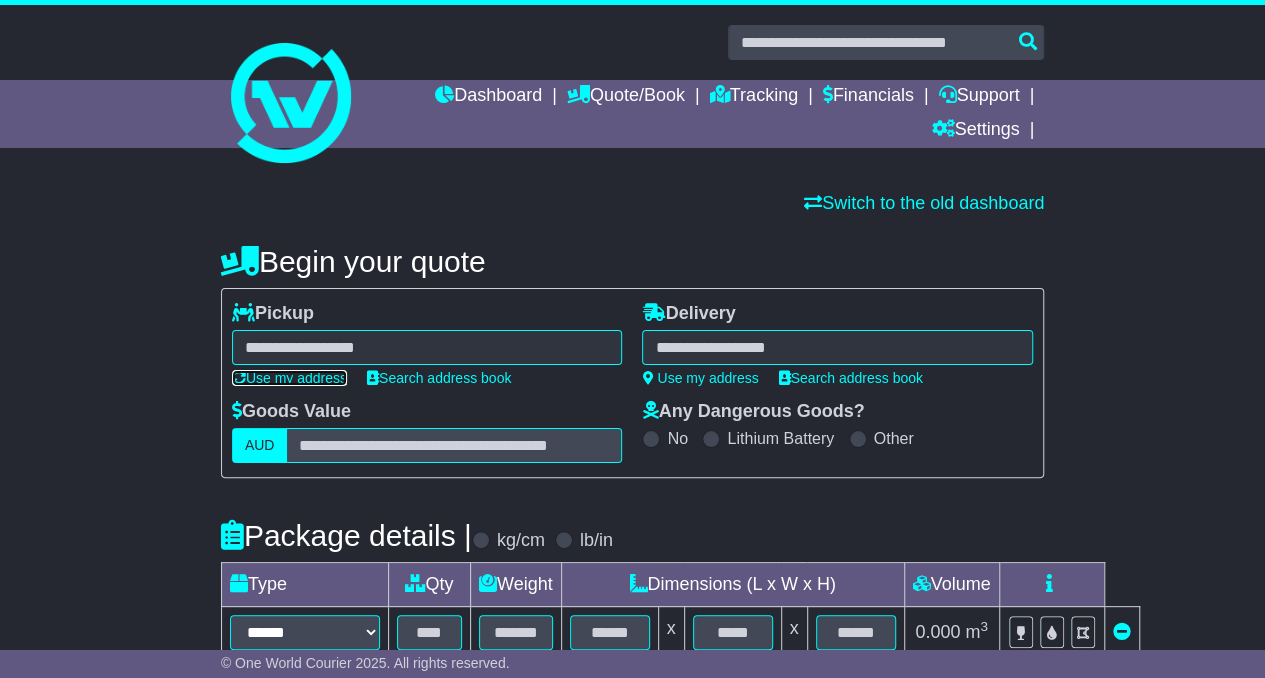 type on "**********" 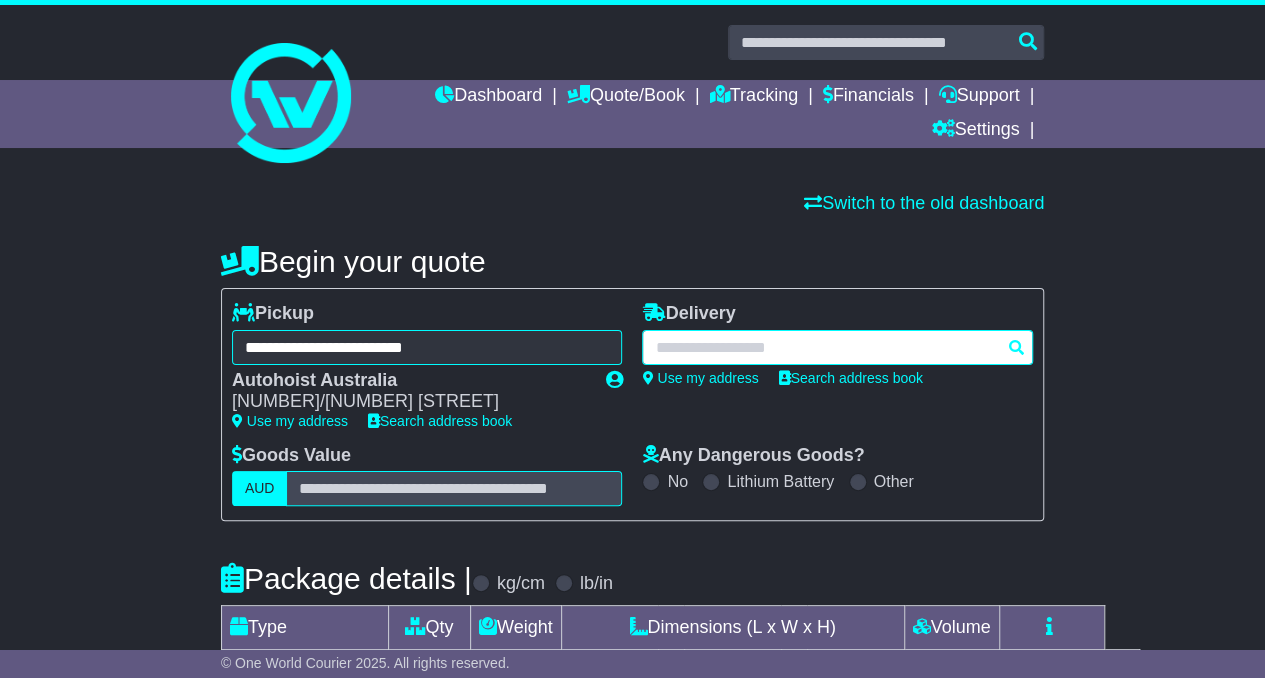 click at bounding box center (837, 347) 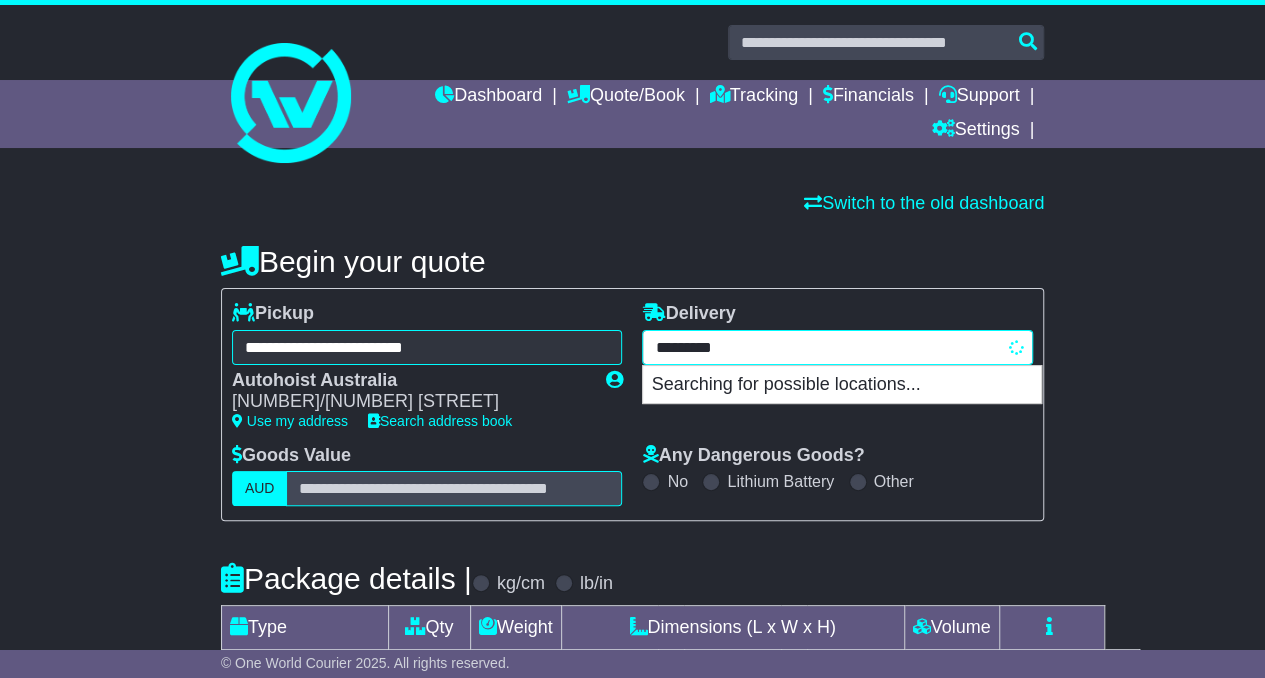 type on "********" 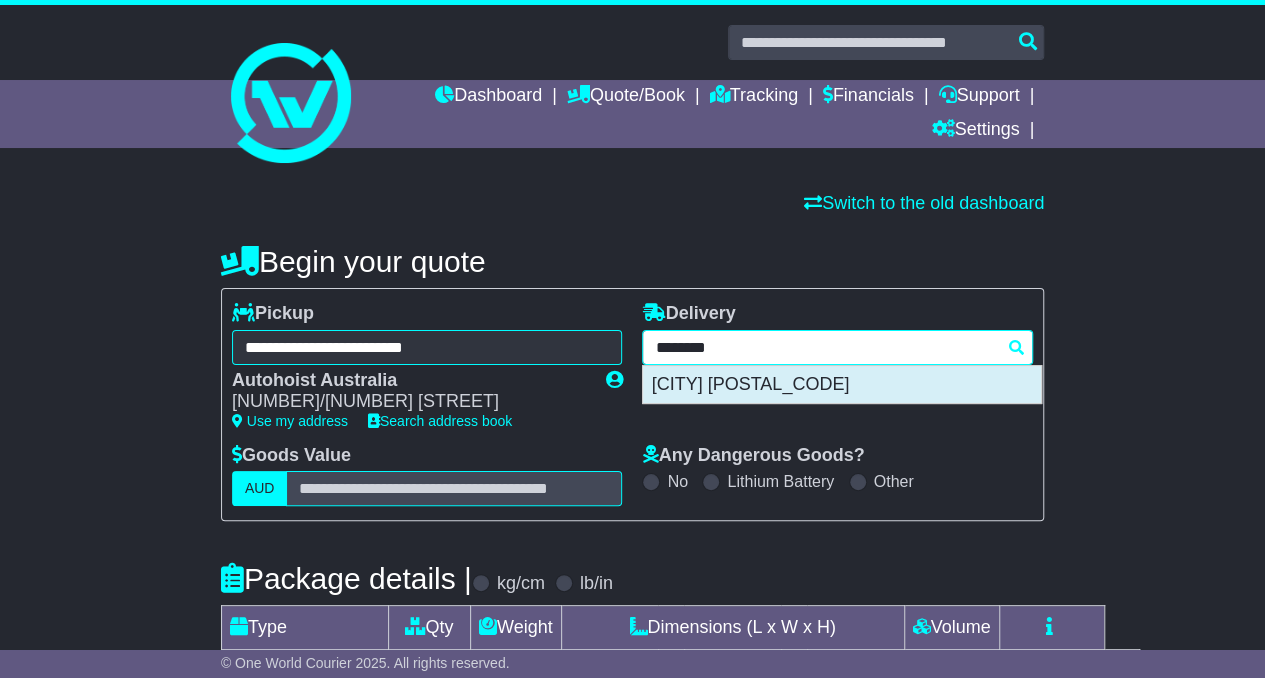 click on "[CITY] [POSTAL_CODE]" at bounding box center (842, 385) 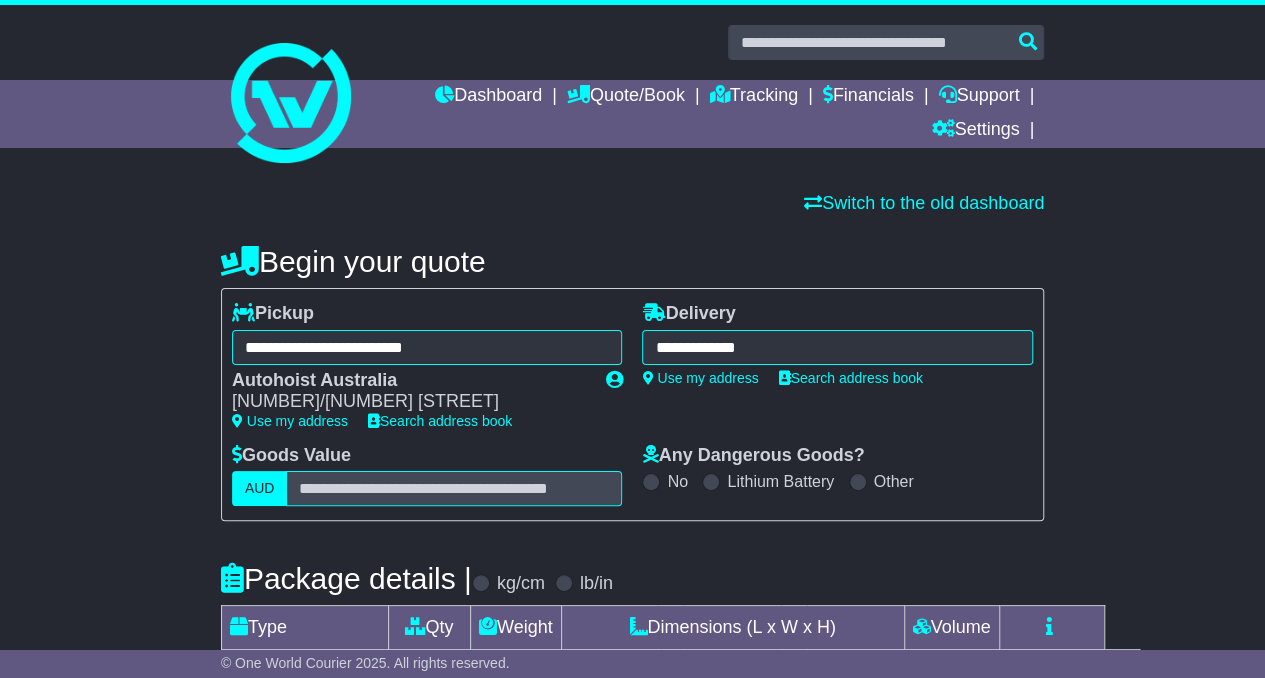 type on "**********" 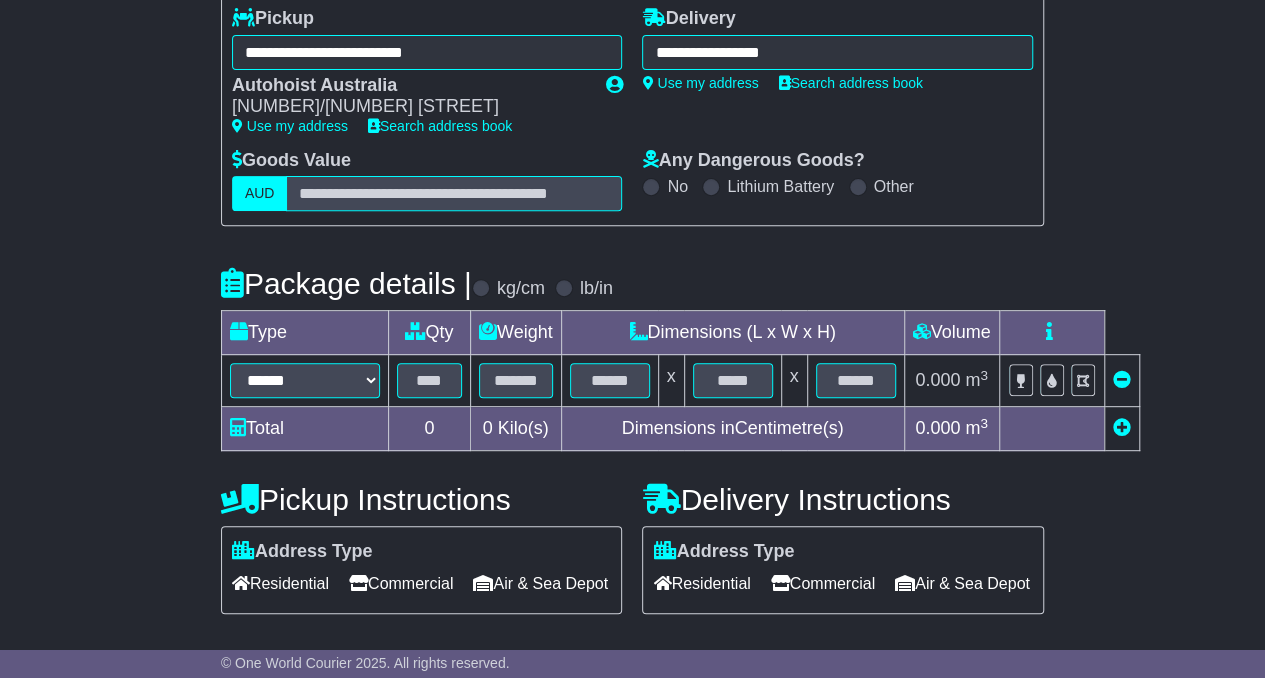 scroll, scrollTop: 320, scrollLeft: 0, axis: vertical 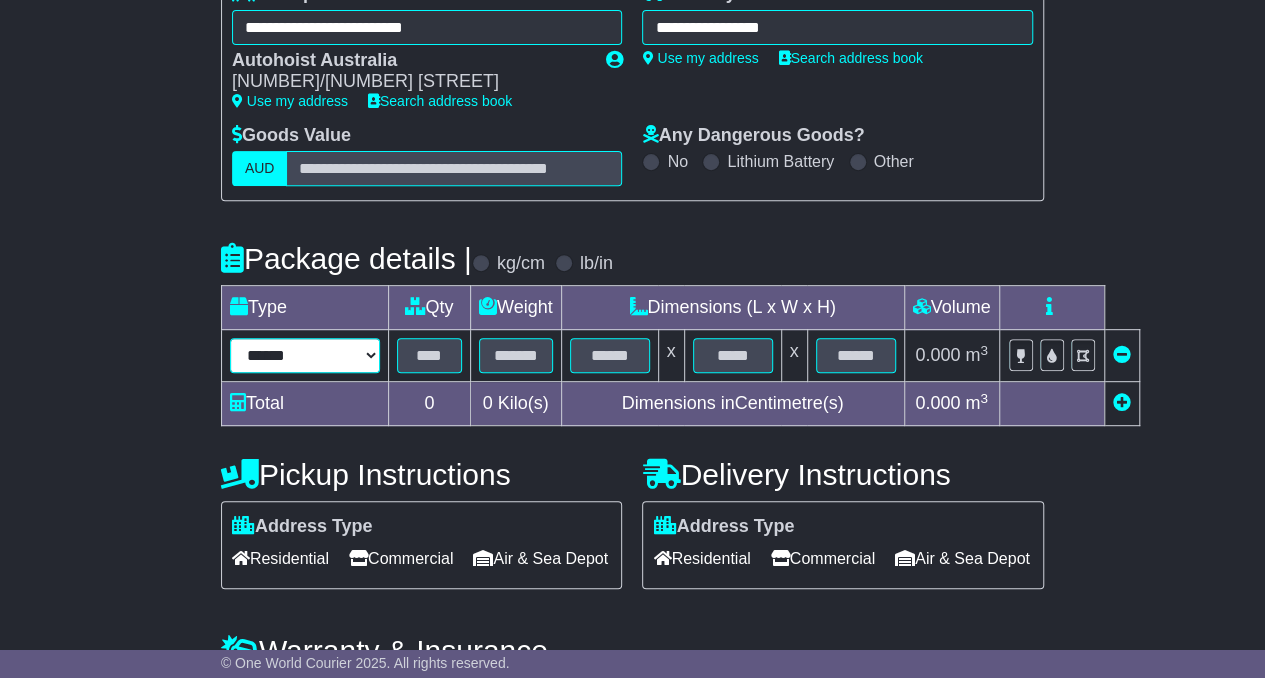 click on "**********" at bounding box center [305, 355] 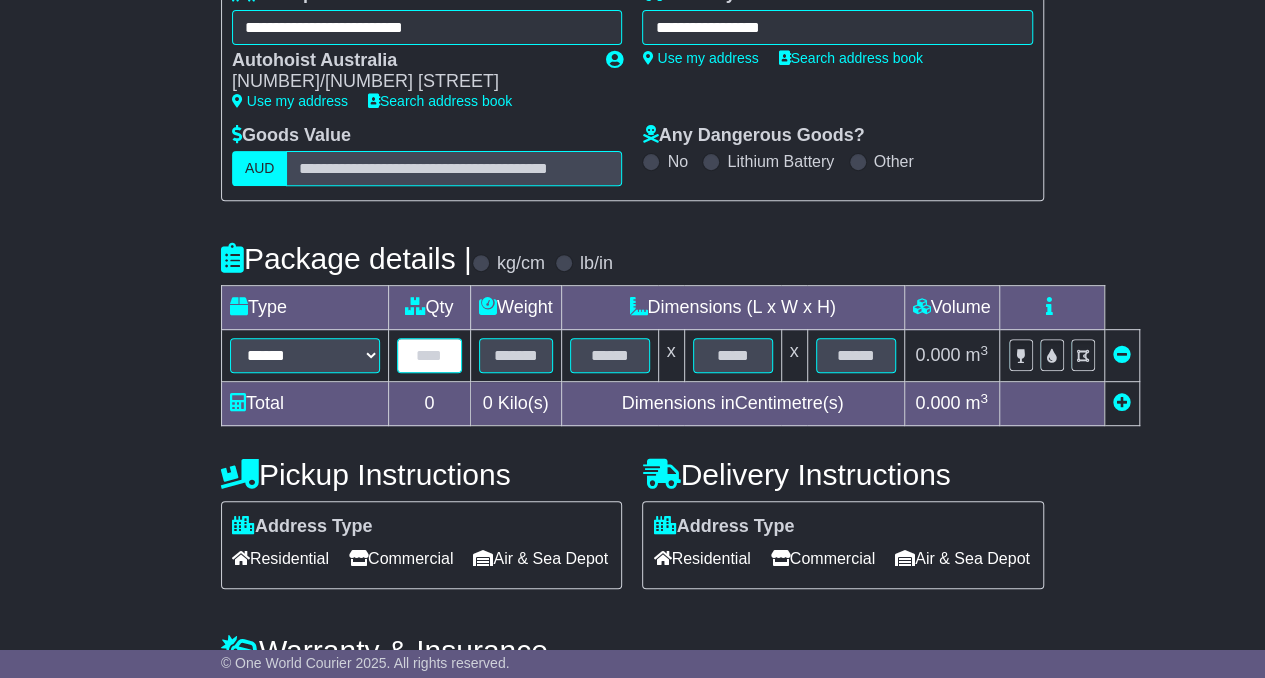 click at bounding box center (429, 355) 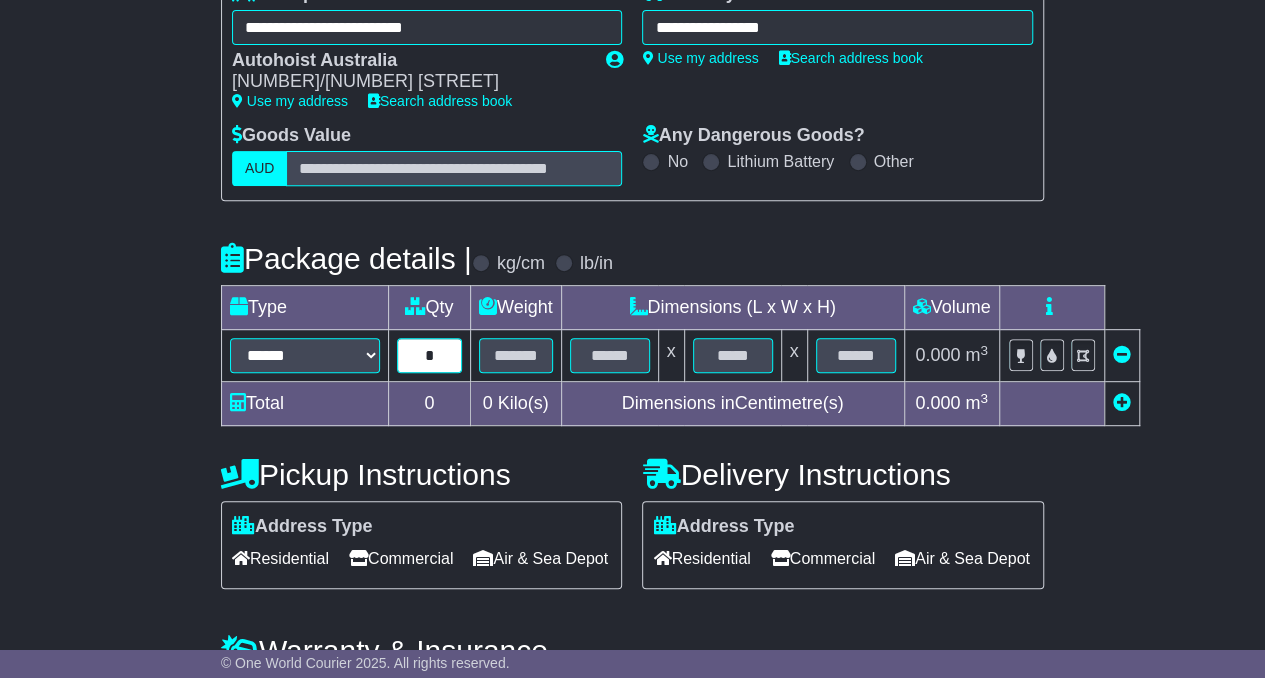 type on "*" 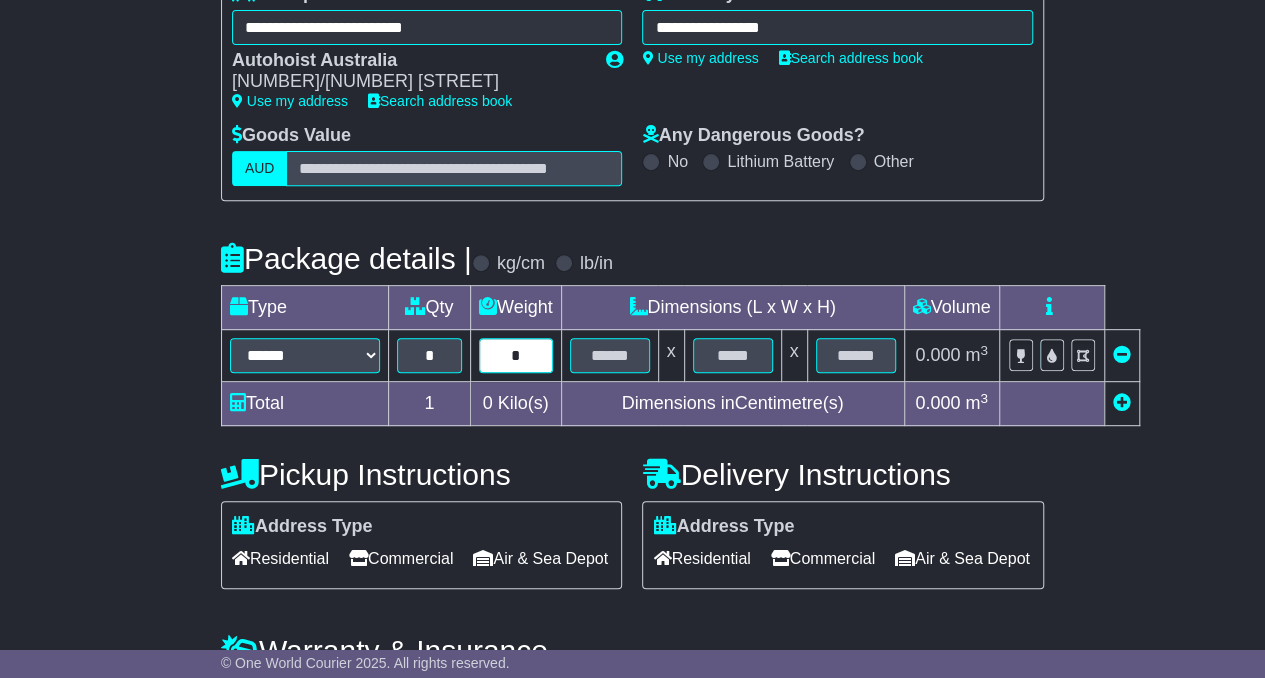 type on "*" 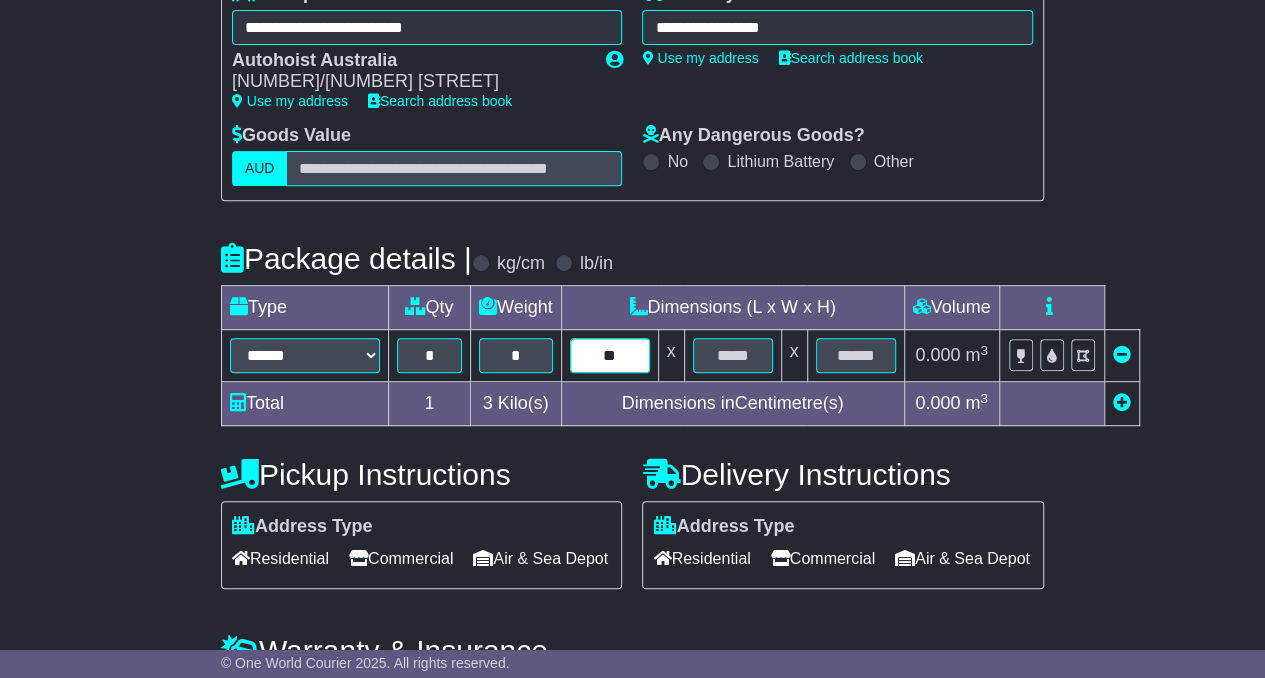 type on "**" 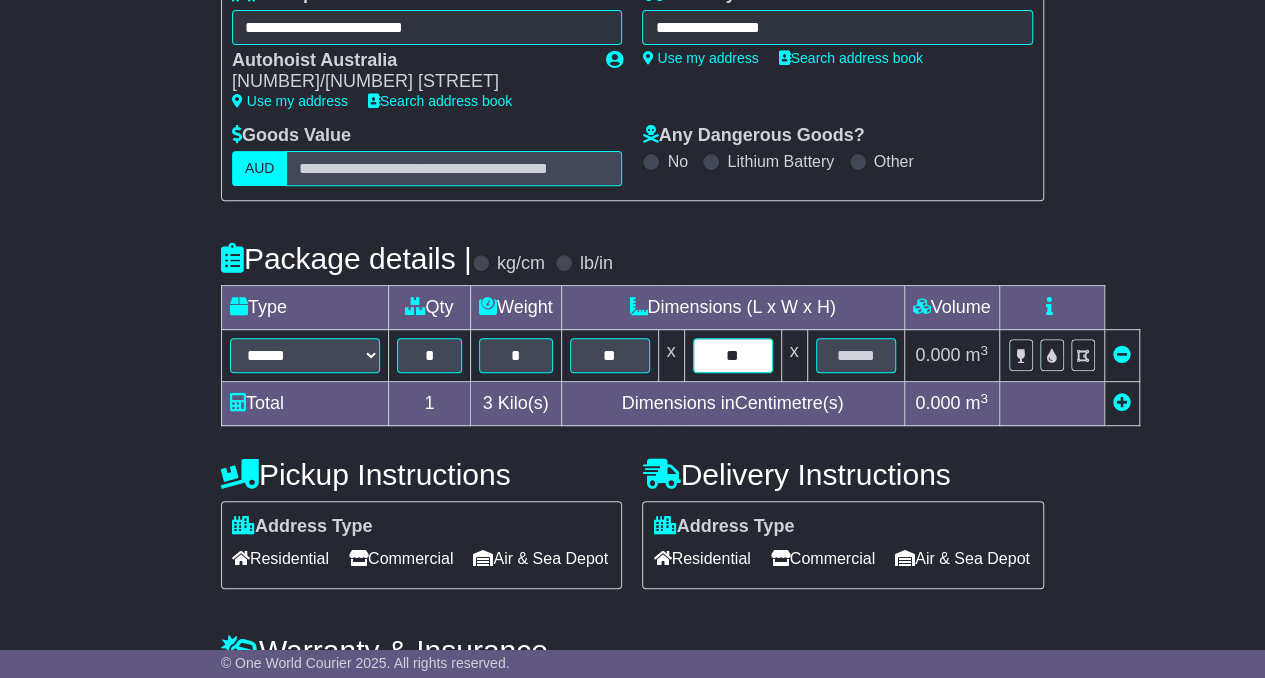 type on "**" 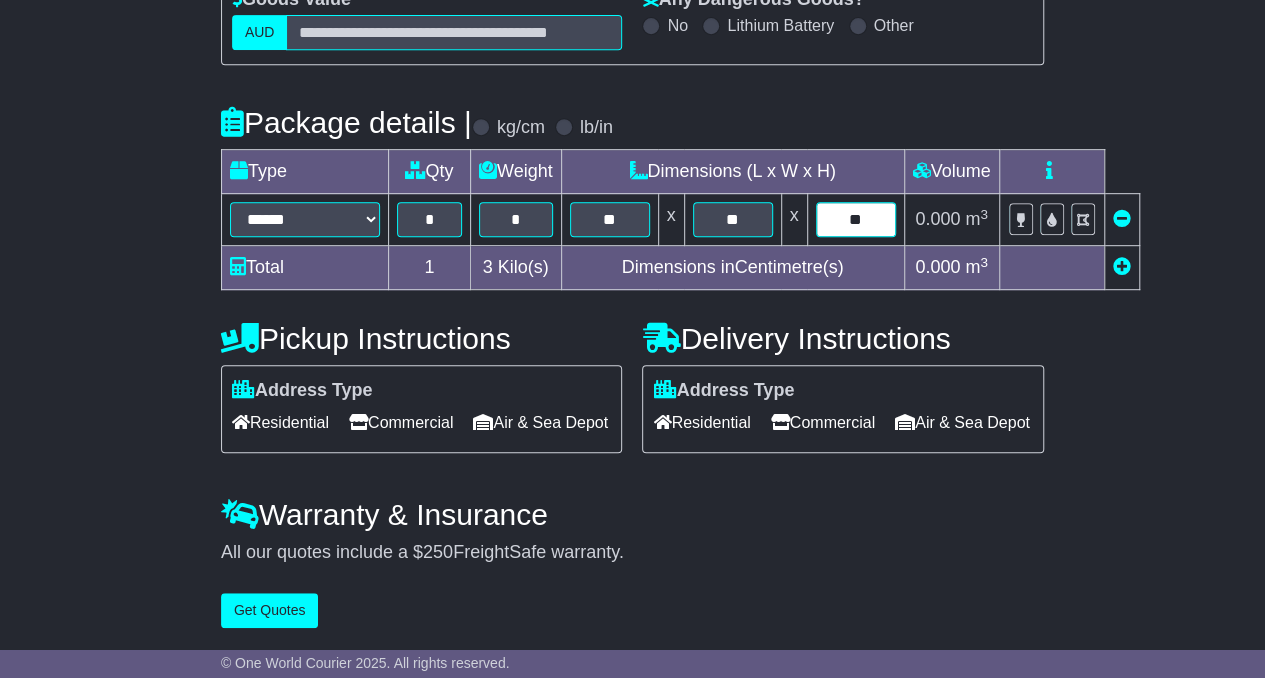 scroll, scrollTop: 470, scrollLeft: 0, axis: vertical 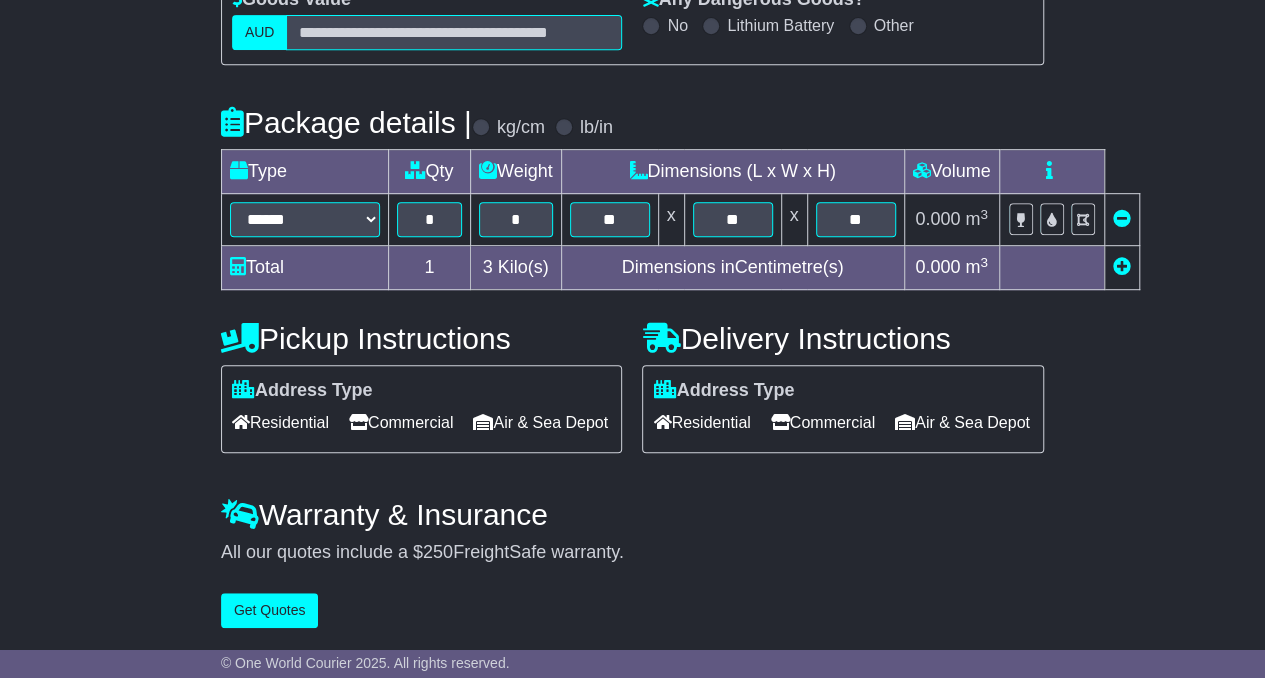 click on "Commercial" at bounding box center [823, 422] 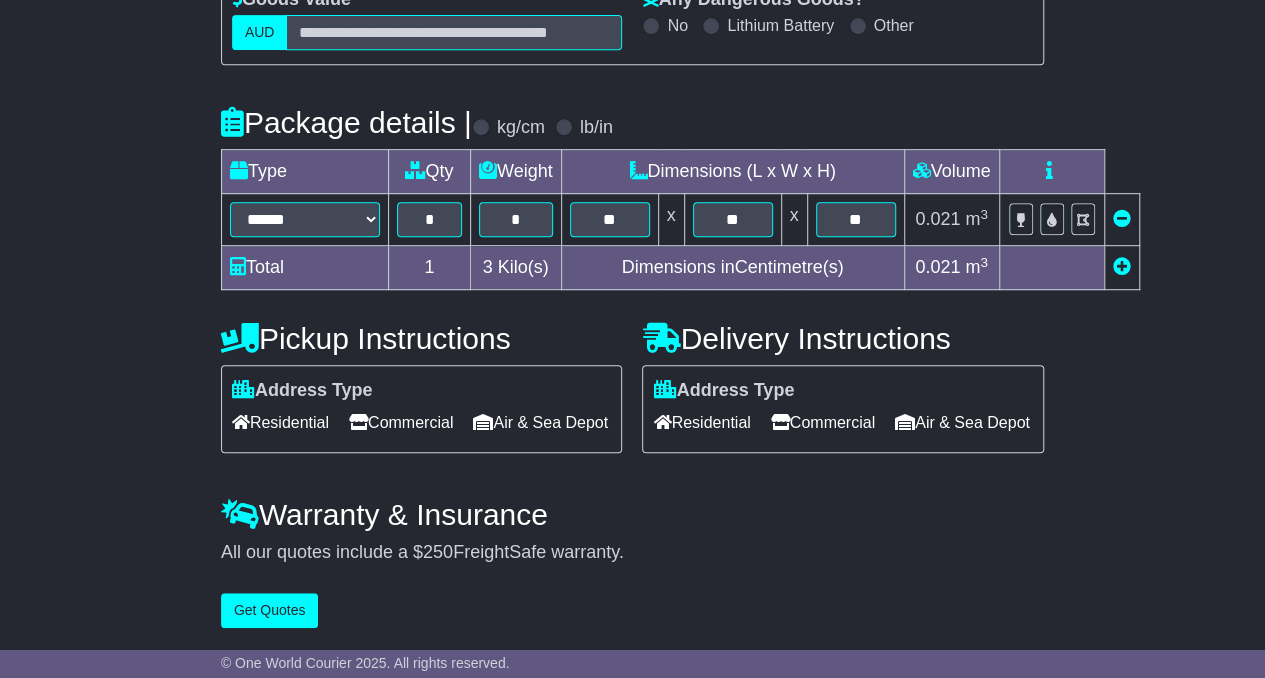 scroll, scrollTop: 485, scrollLeft: 0, axis: vertical 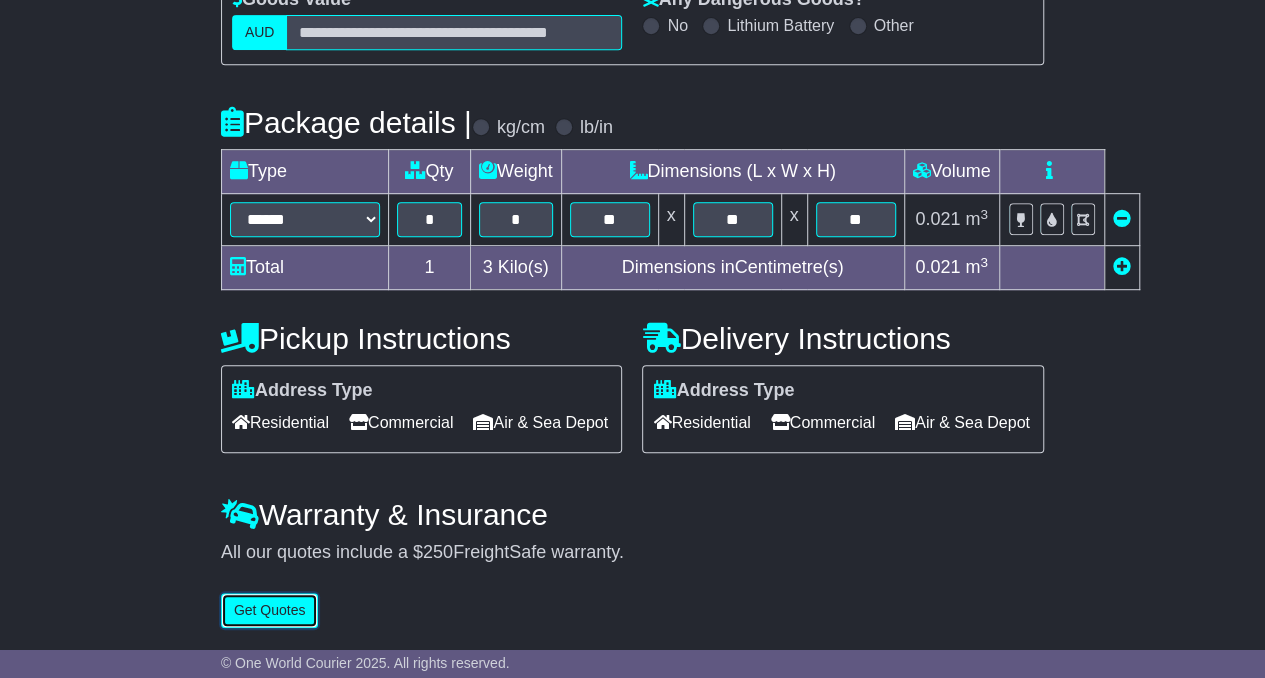 click on "Get Quotes" at bounding box center (270, 610) 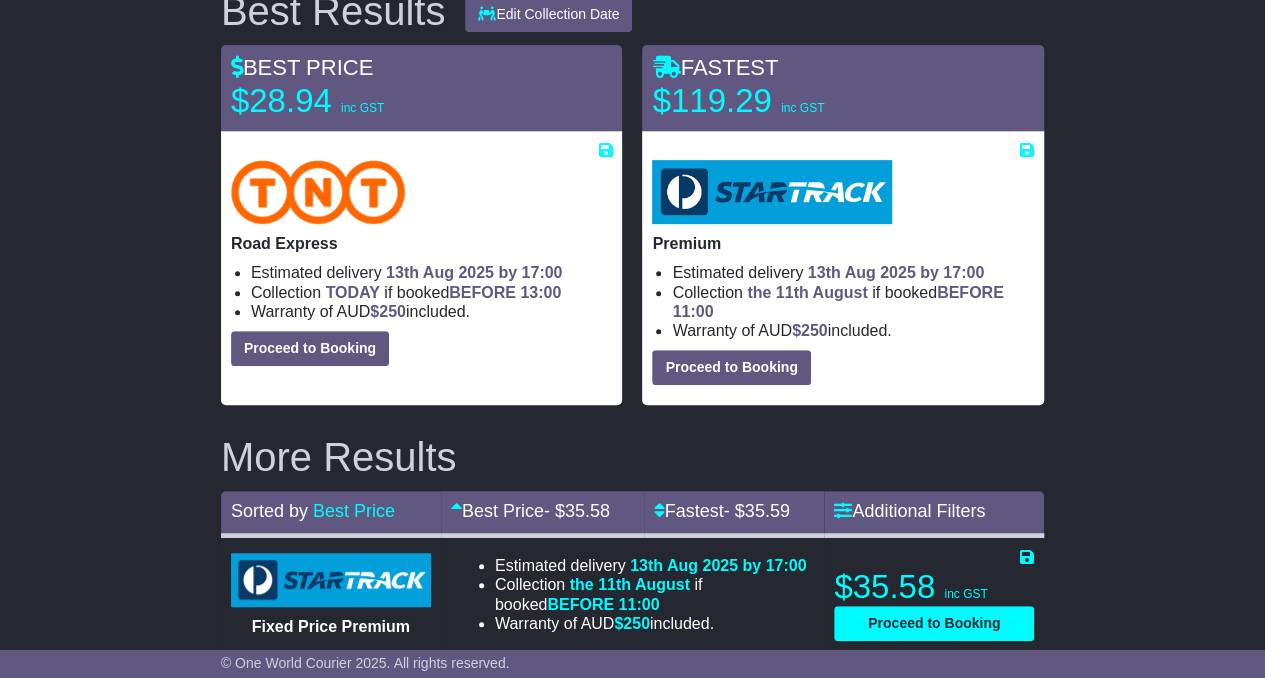 scroll, scrollTop: 322, scrollLeft: 0, axis: vertical 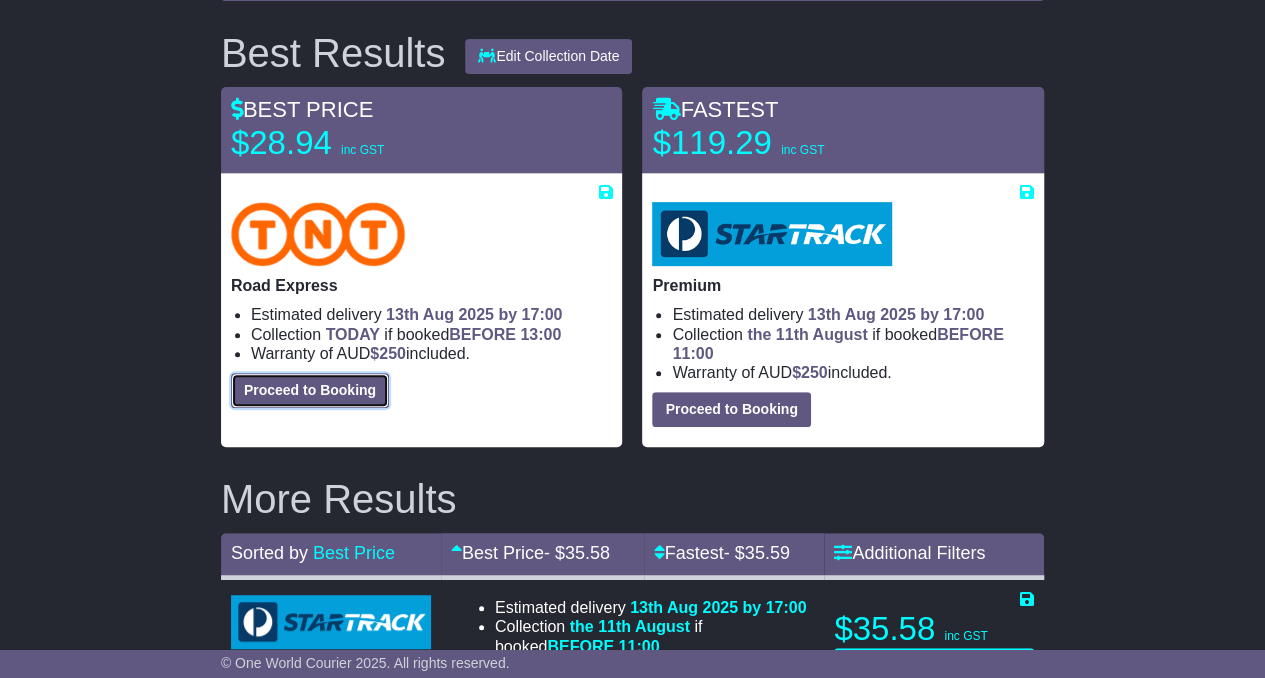 click on "Proceed to Booking" at bounding box center (310, 390) 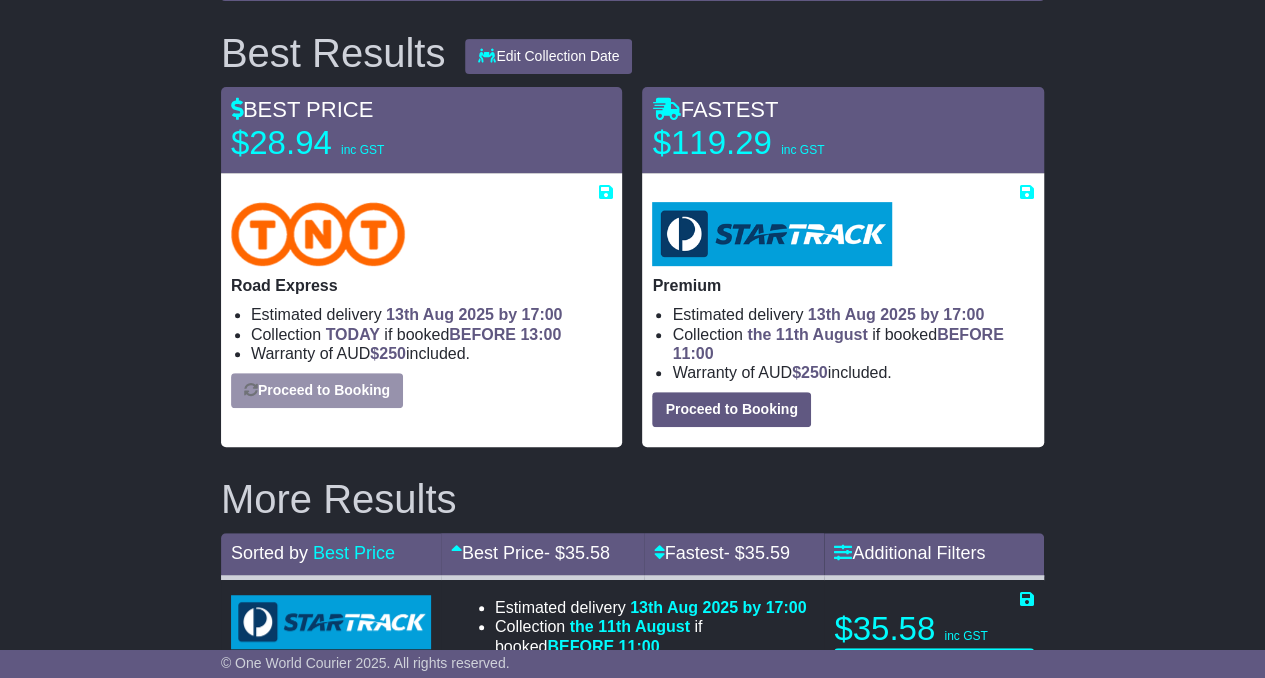 select on "****" 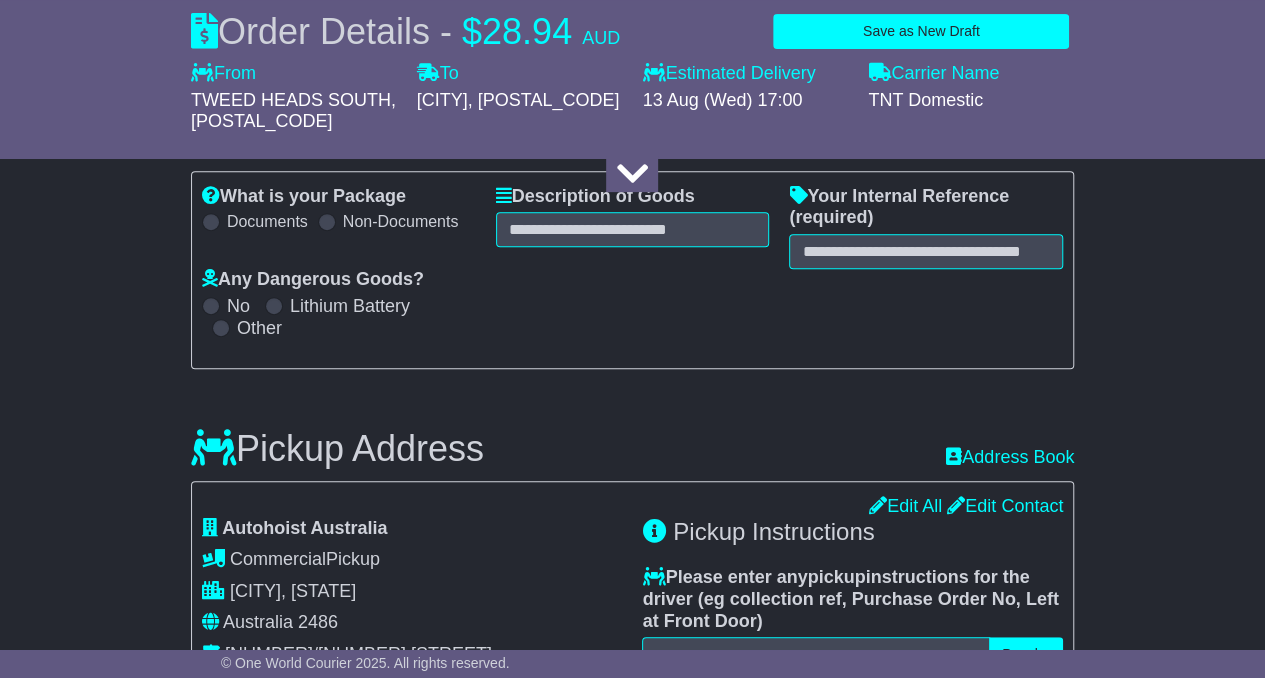 select 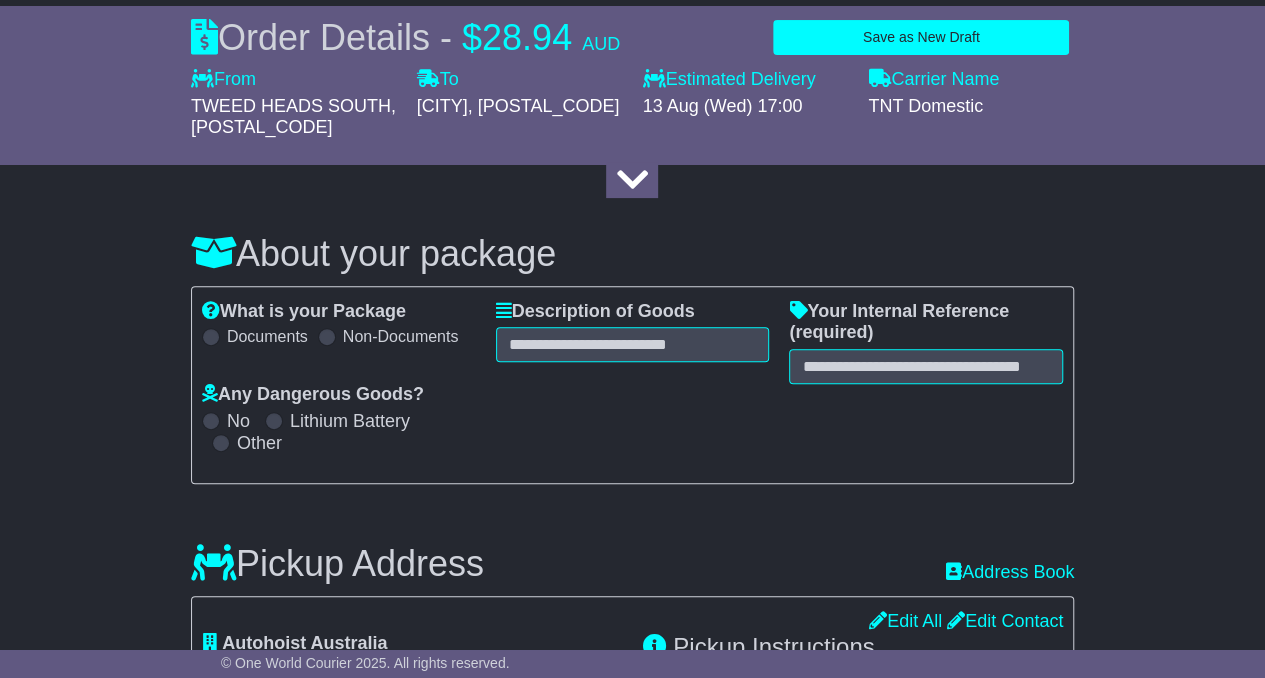 scroll, scrollTop: 208, scrollLeft: 0, axis: vertical 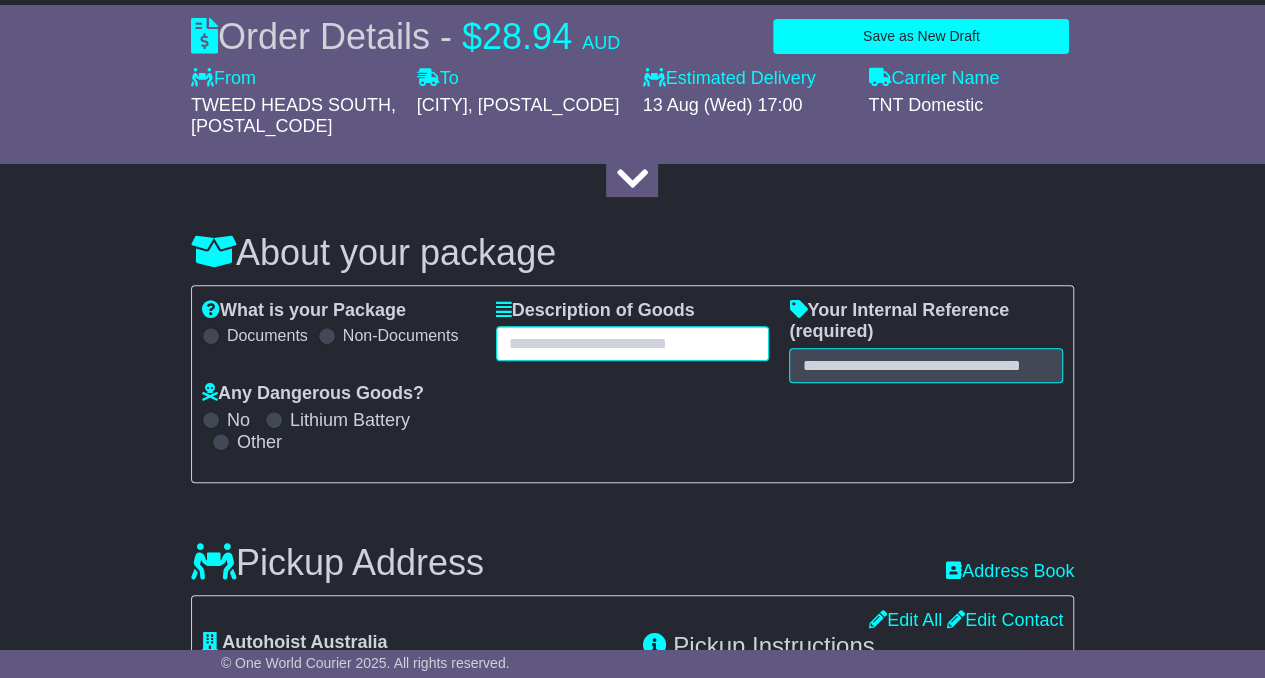 click at bounding box center [633, 343] 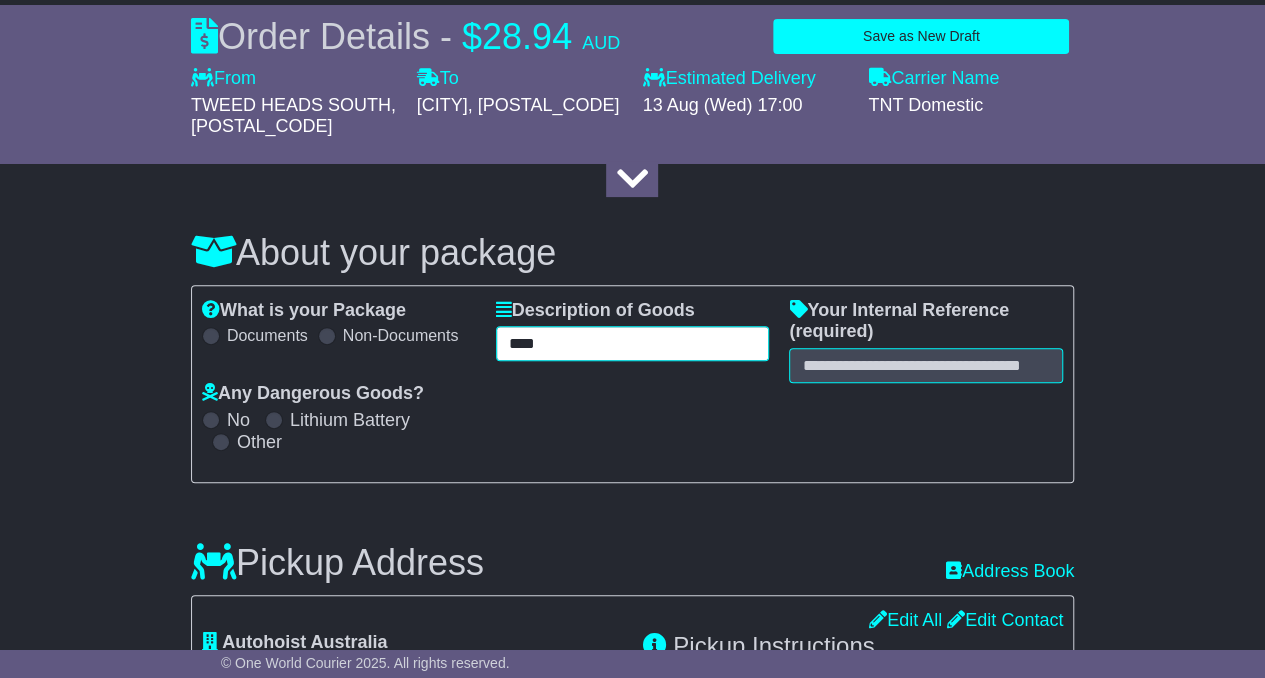 type on "****" 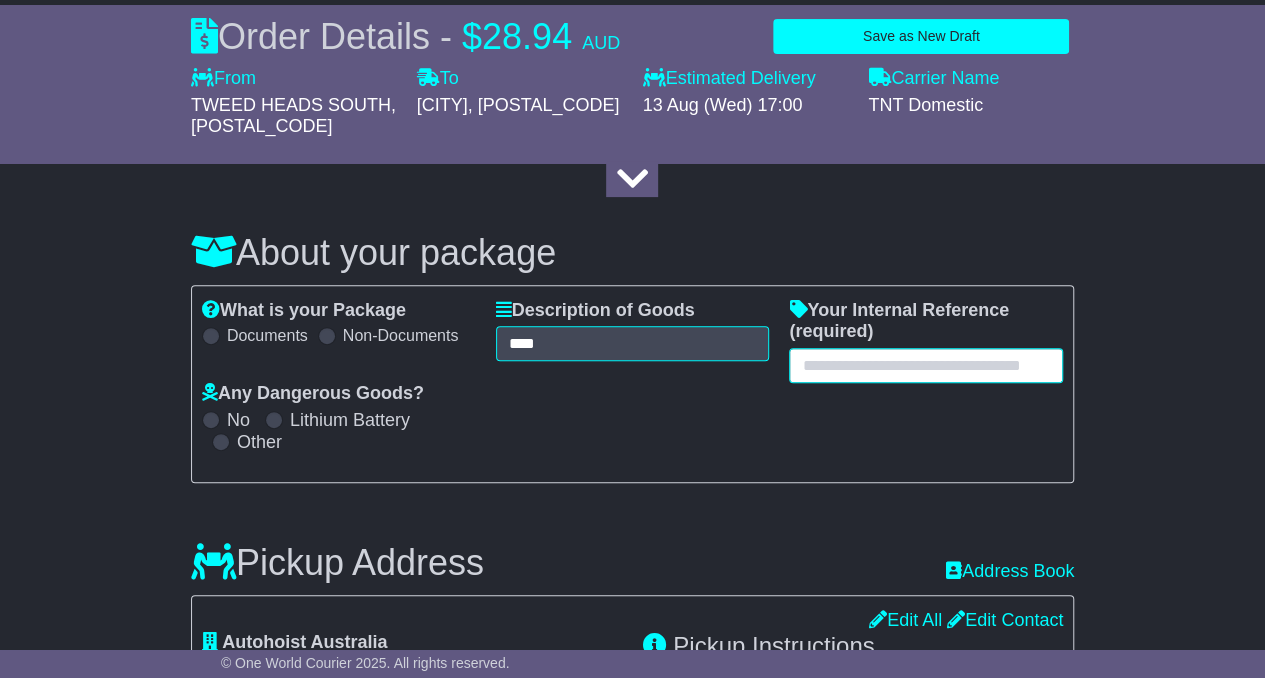 paste on "**********" 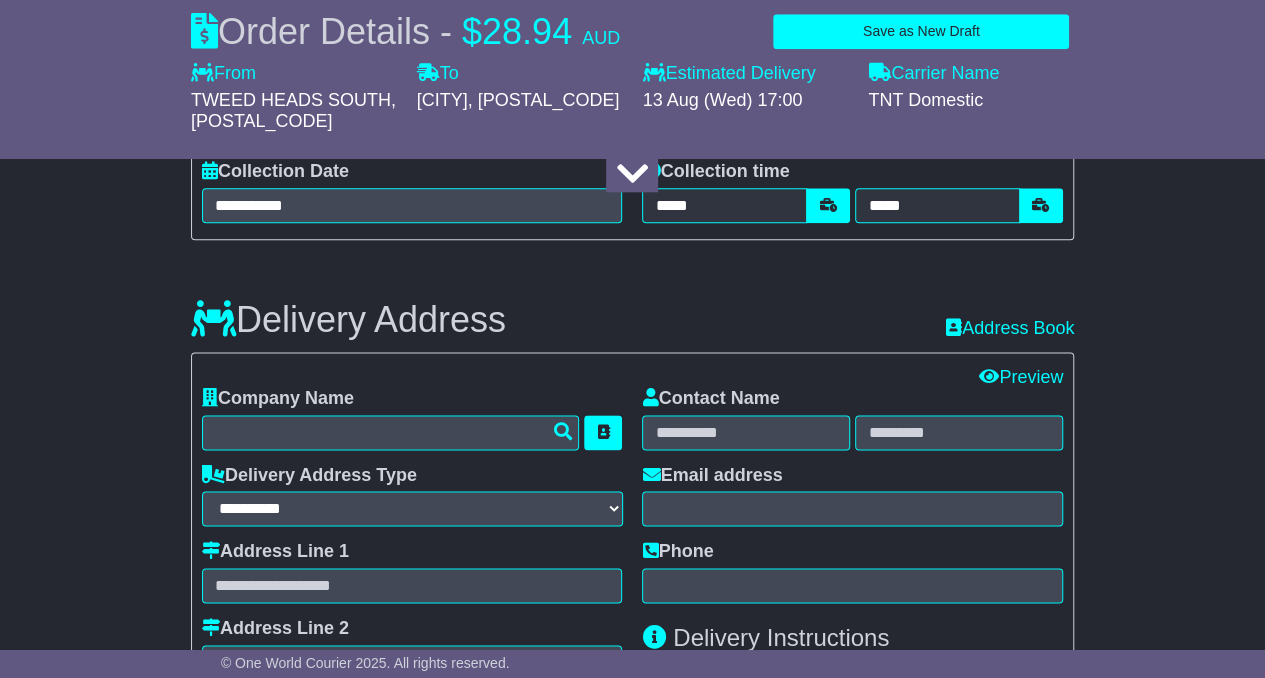 scroll, scrollTop: 1105, scrollLeft: 0, axis: vertical 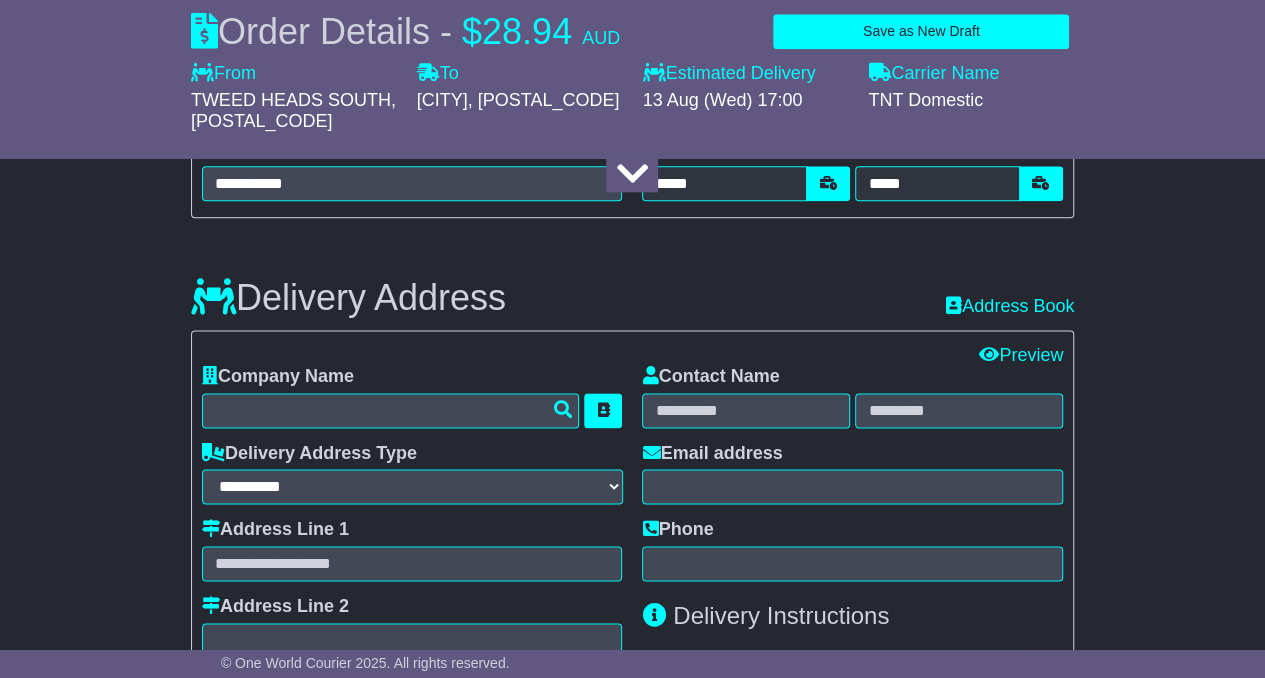type on "**********" 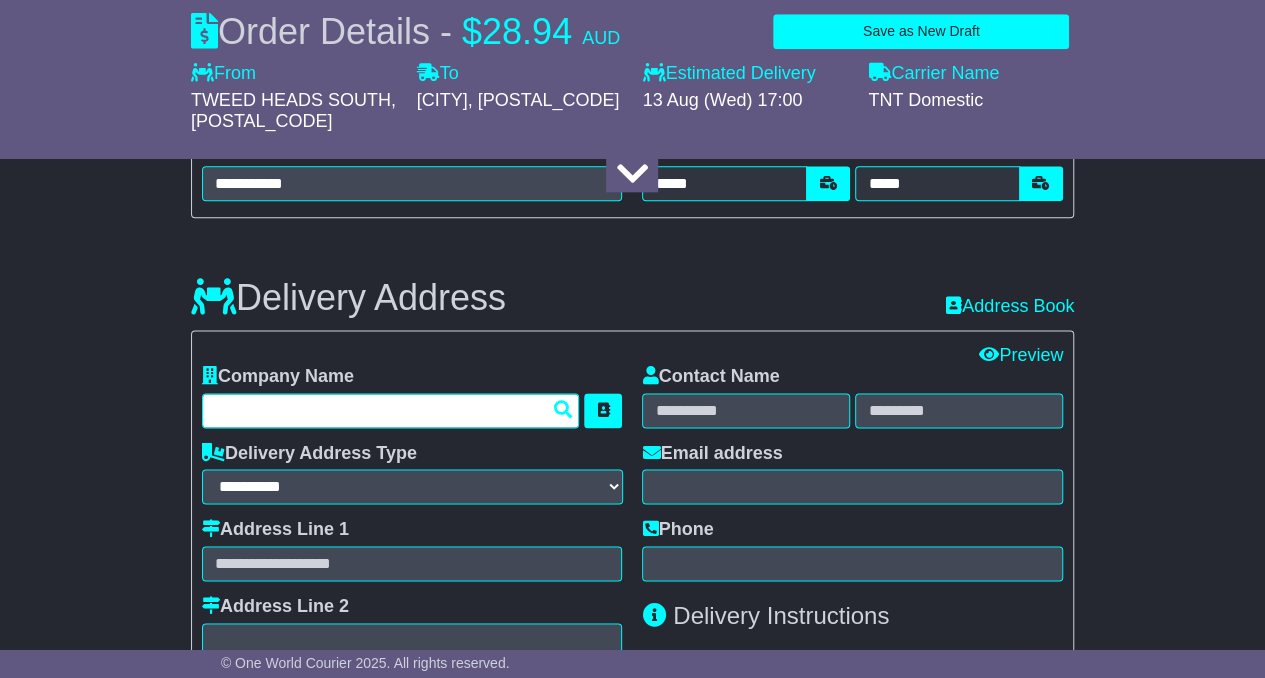 click at bounding box center [391, 410] 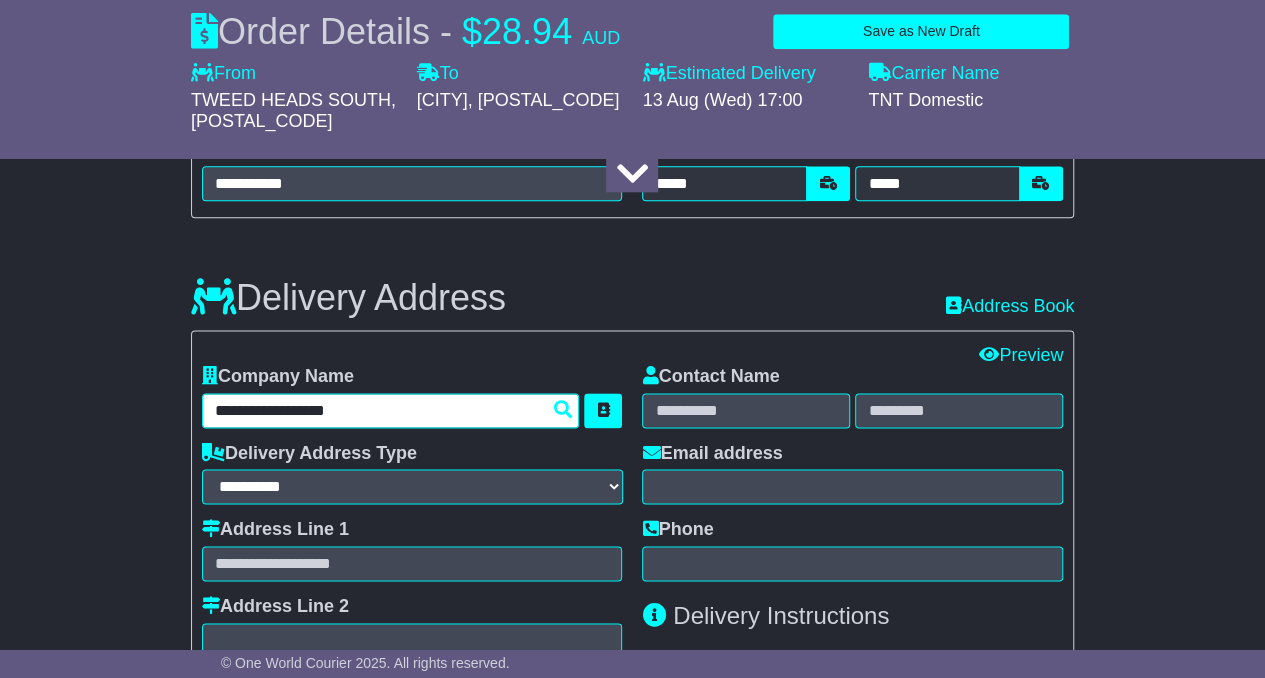 type on "**********" 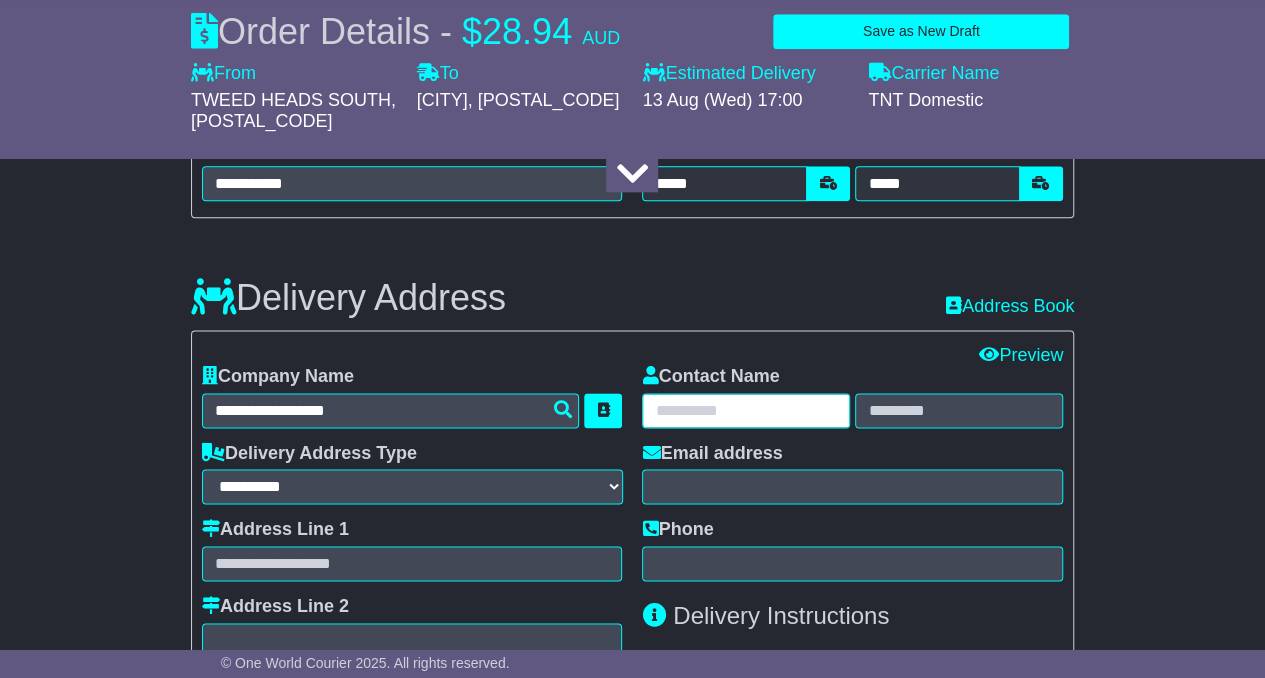 click at bounding box center [746, 410] 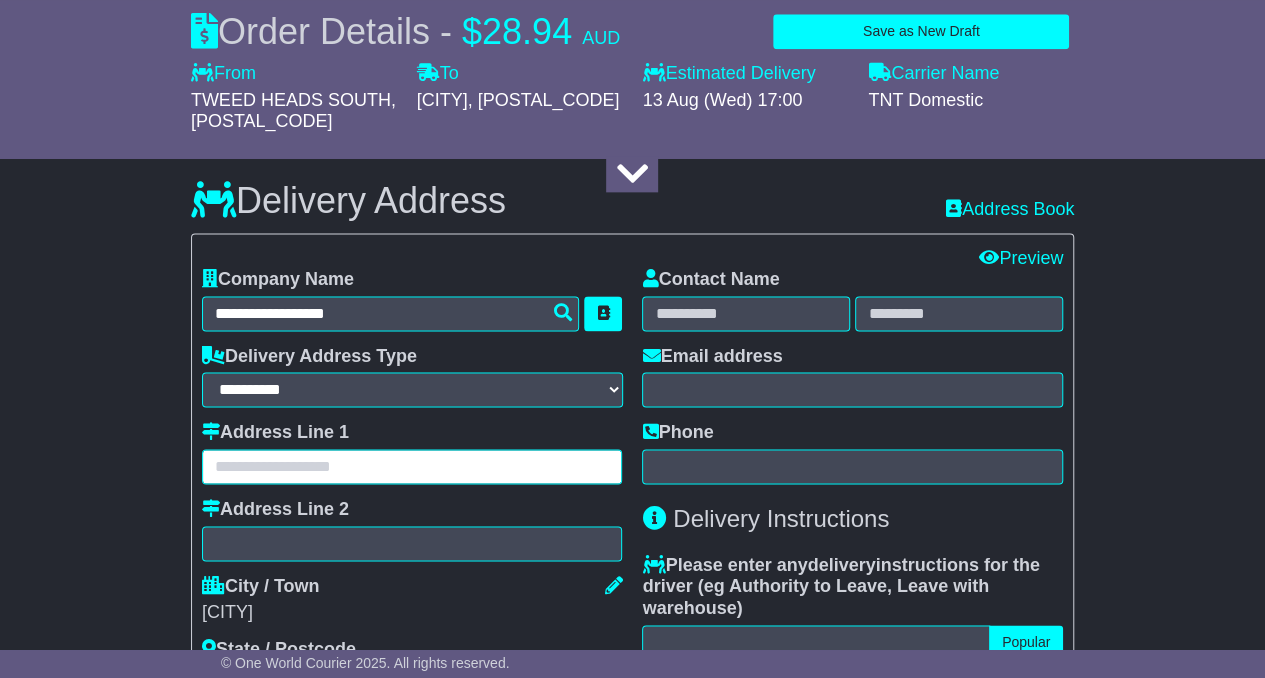 scroll, scrollTop: 1203, scrollLeft: 0, axis: vertical 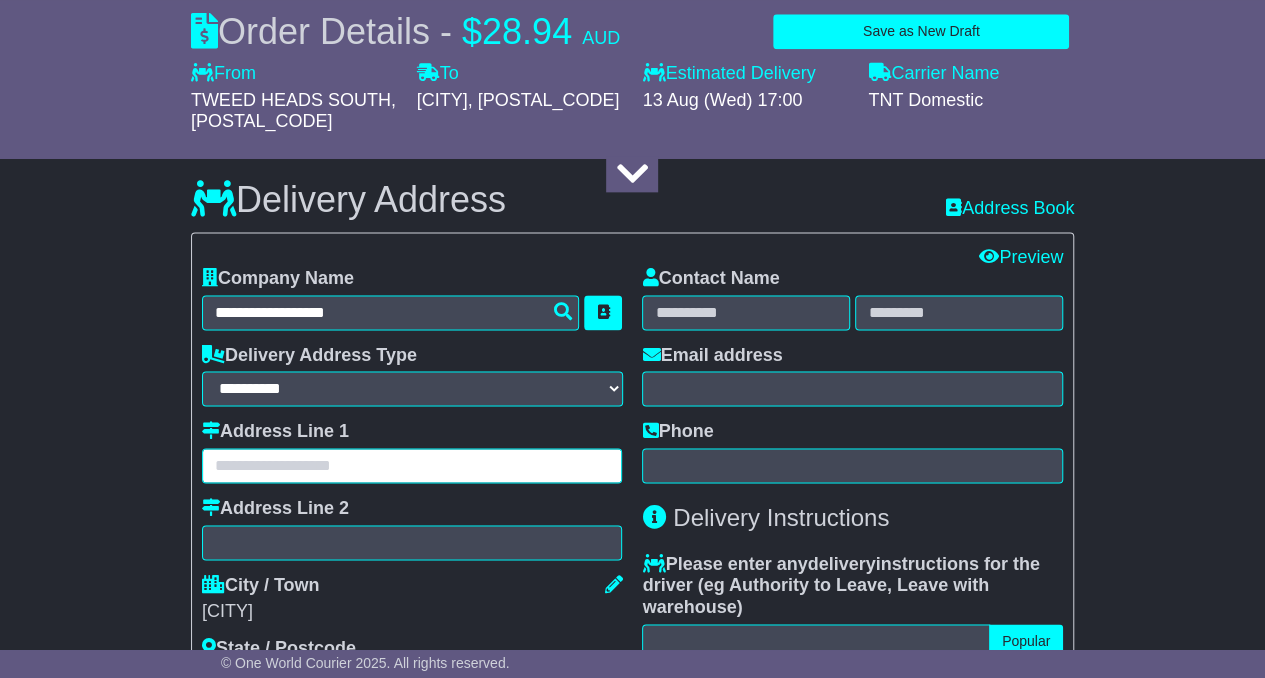 paste on "**********" 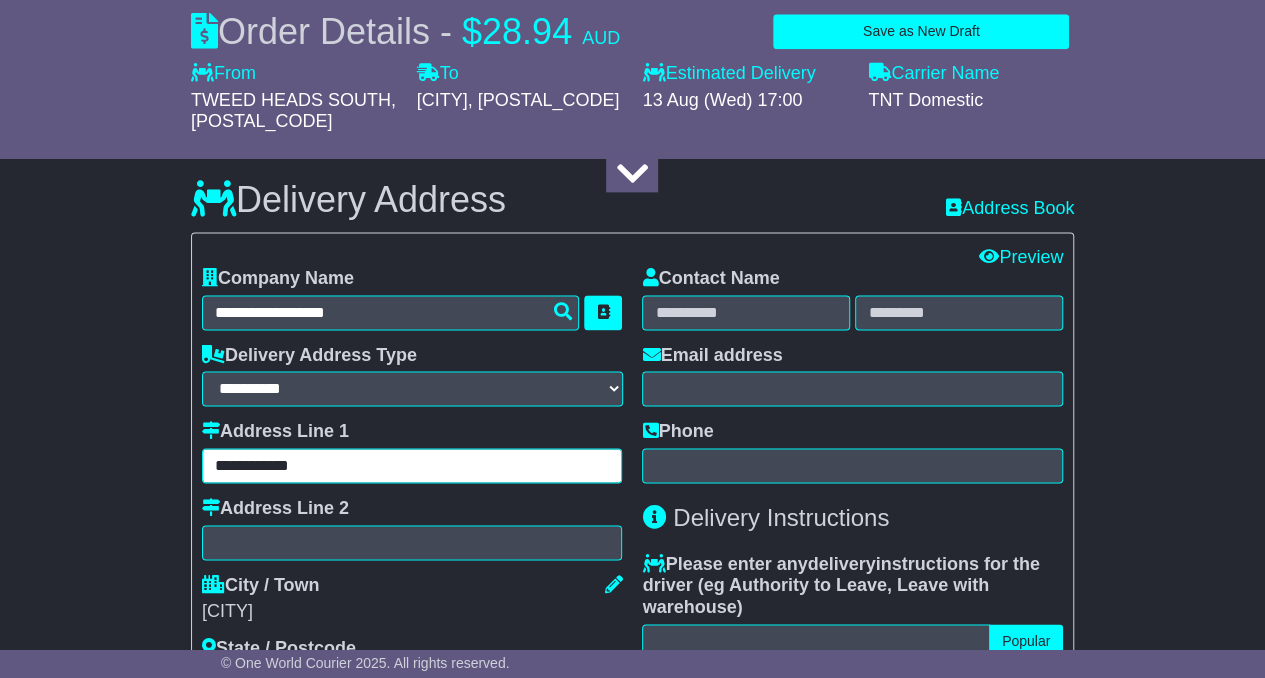 type on "**********" 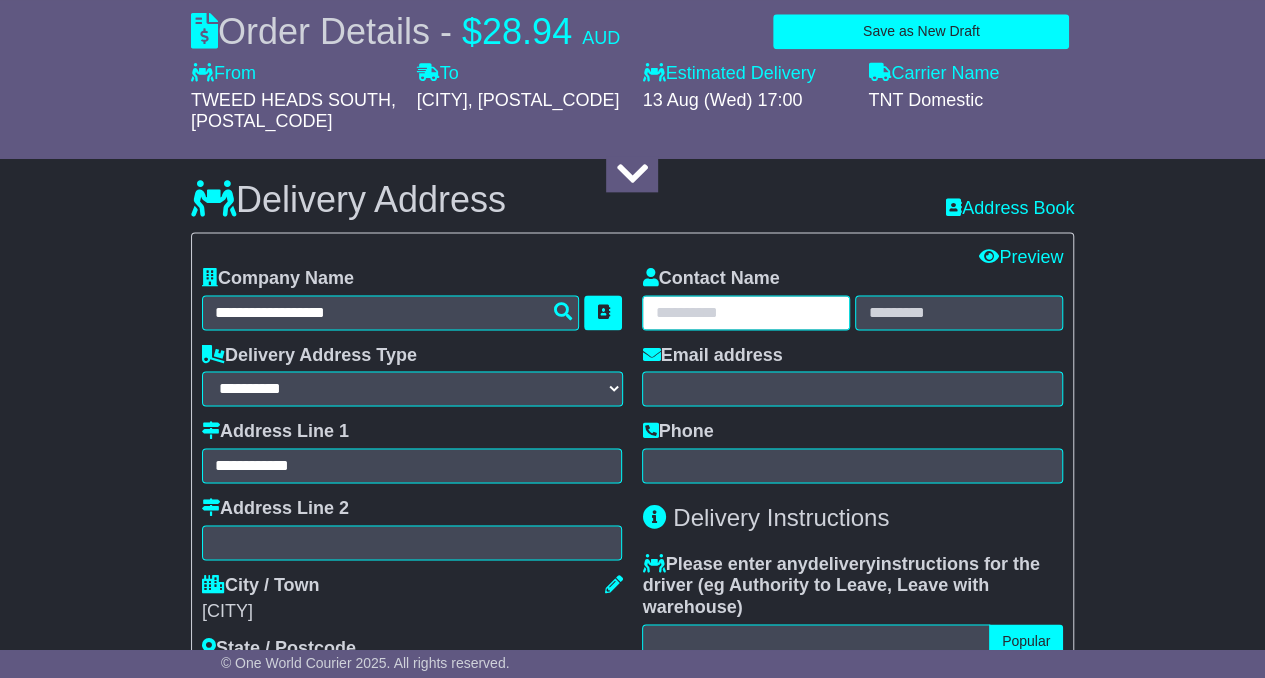 click at bounding box center [746, 312] 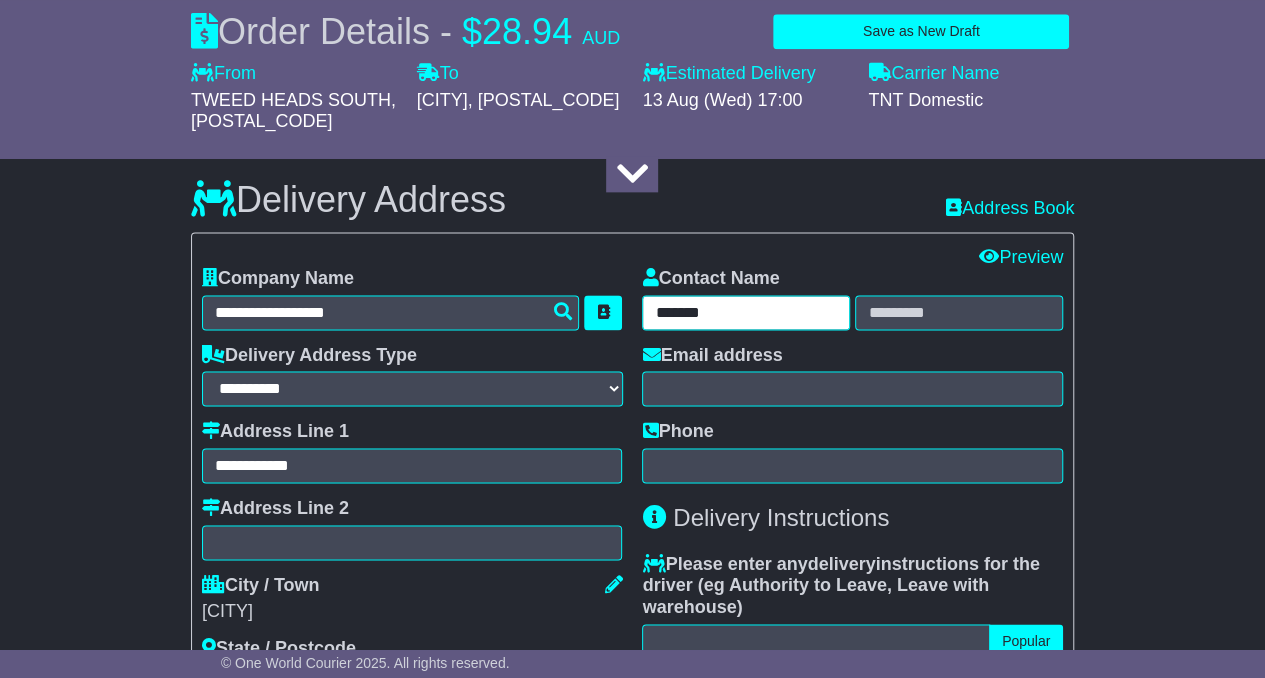 paste on "********" 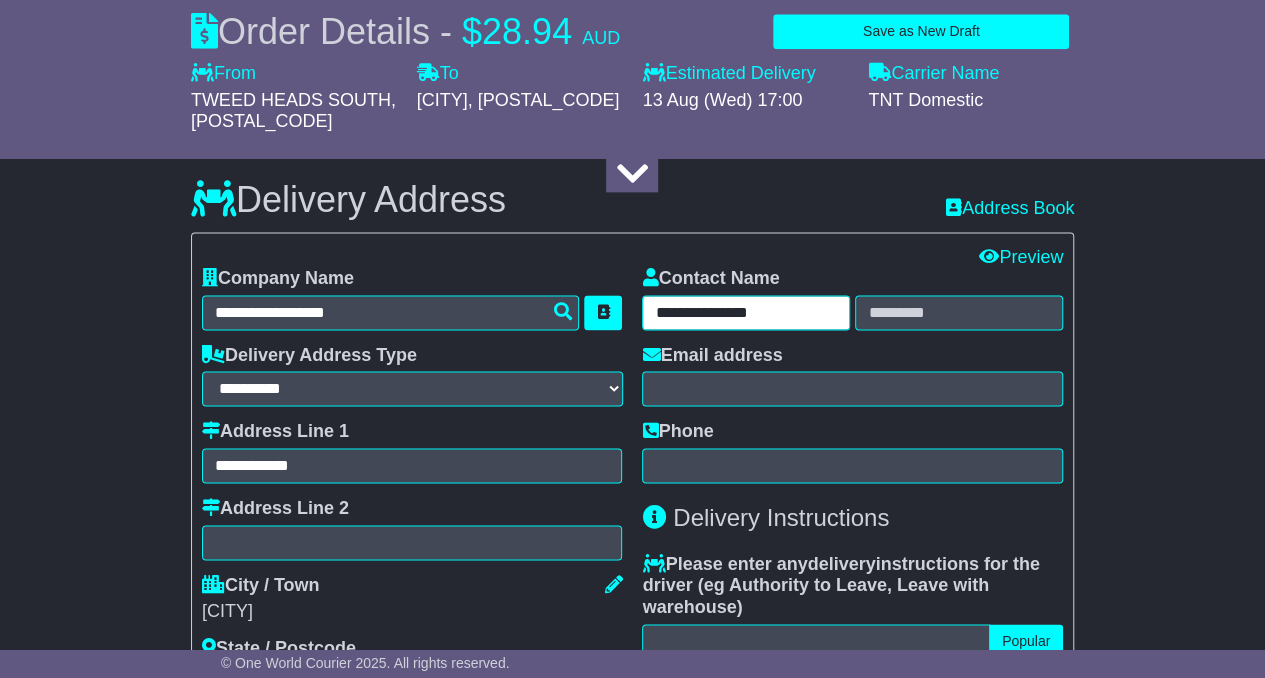 type on "*******" 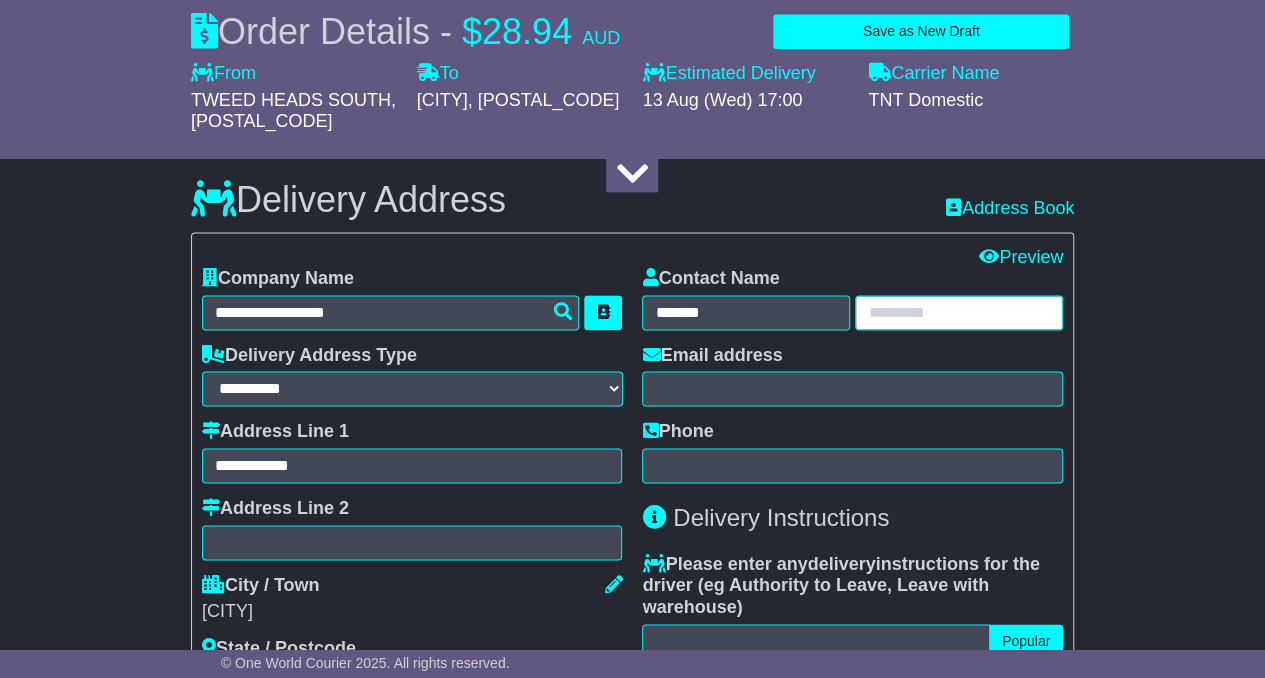 paste on "********" 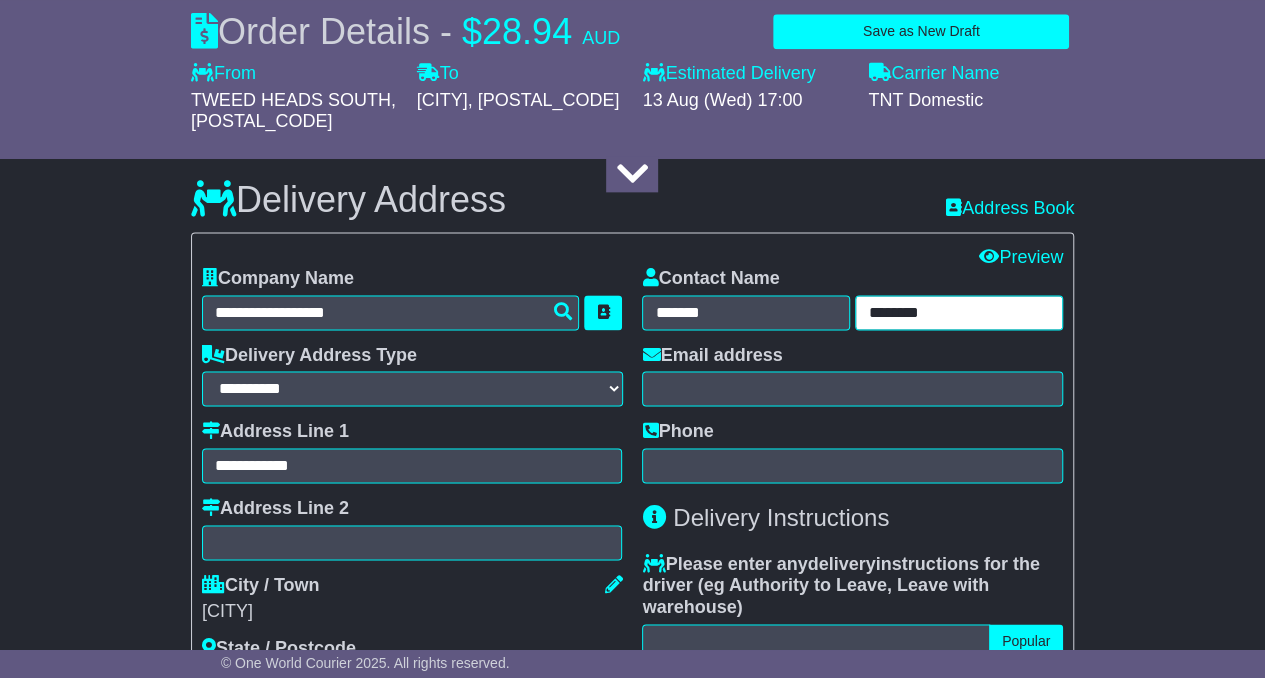 type on "********" 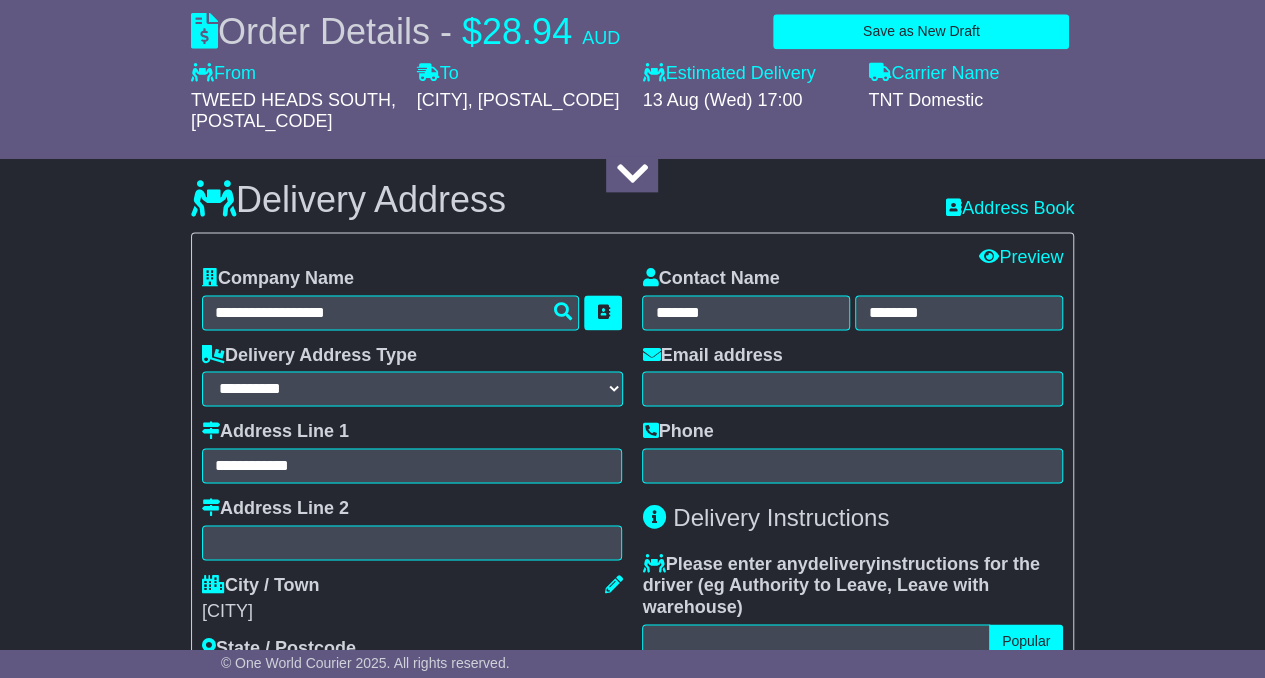 drag, startPoint x: 741, startPoint y: 407, endPoint x: 698, endPoint y: 393, distance: 45.221676 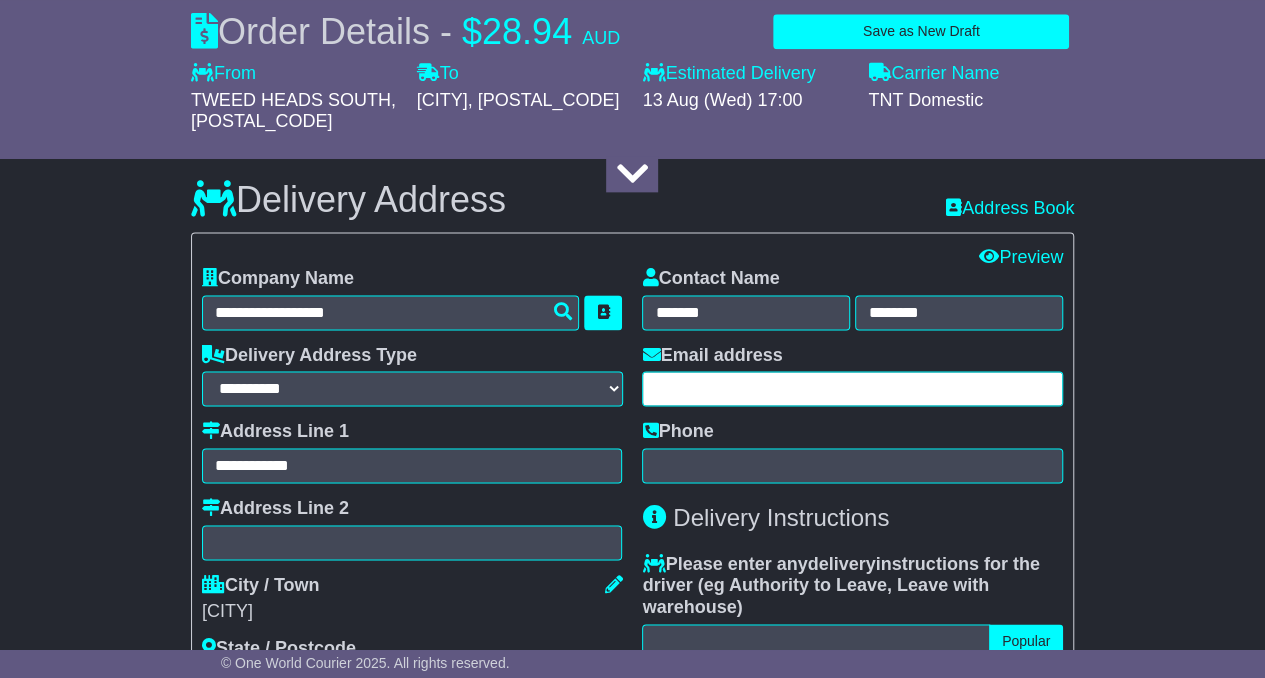 click at bounding box center [852, 388] 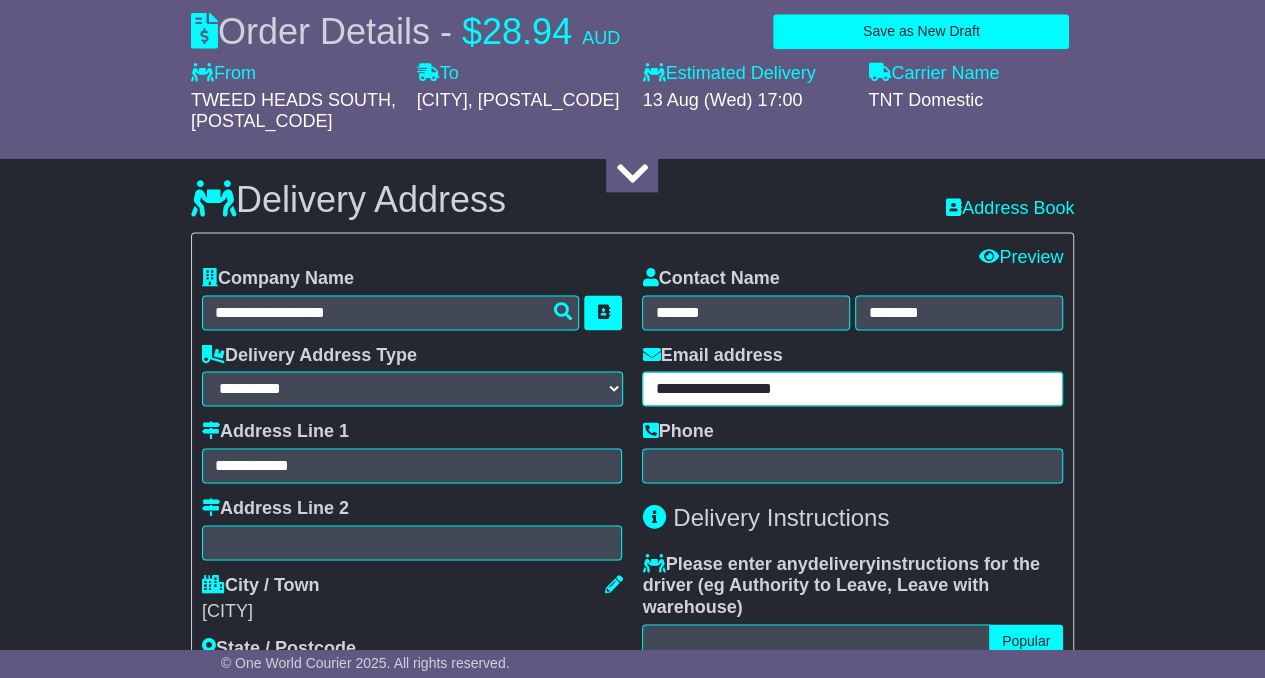type on "**********" 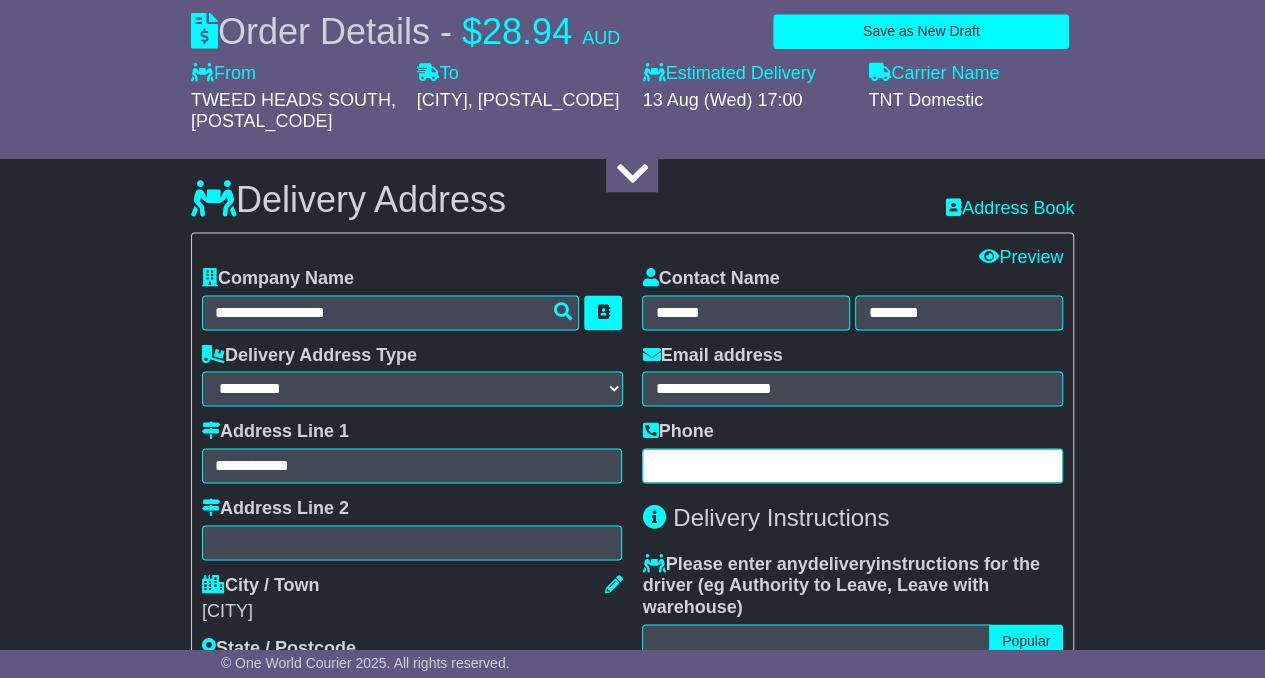 click at bounding box center [852, 465] 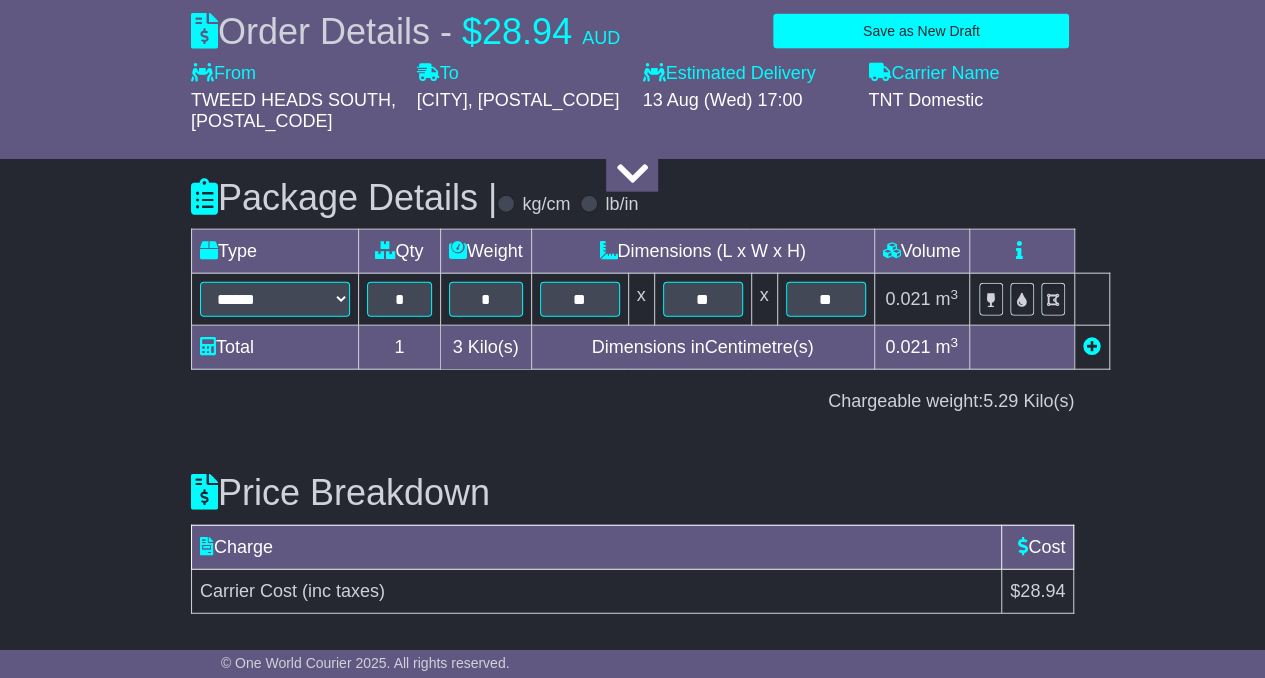 scroll, scrollTop: 2310, scrollLeft: 0, axis: vertical 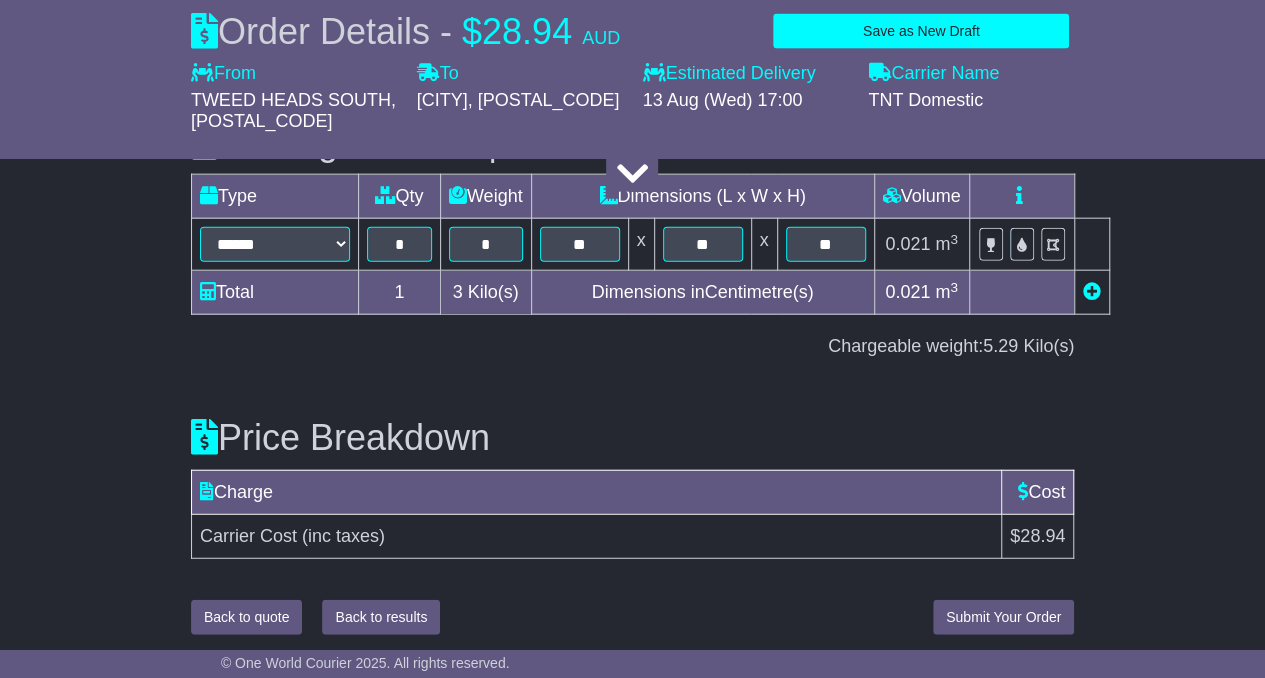 type on "**********" 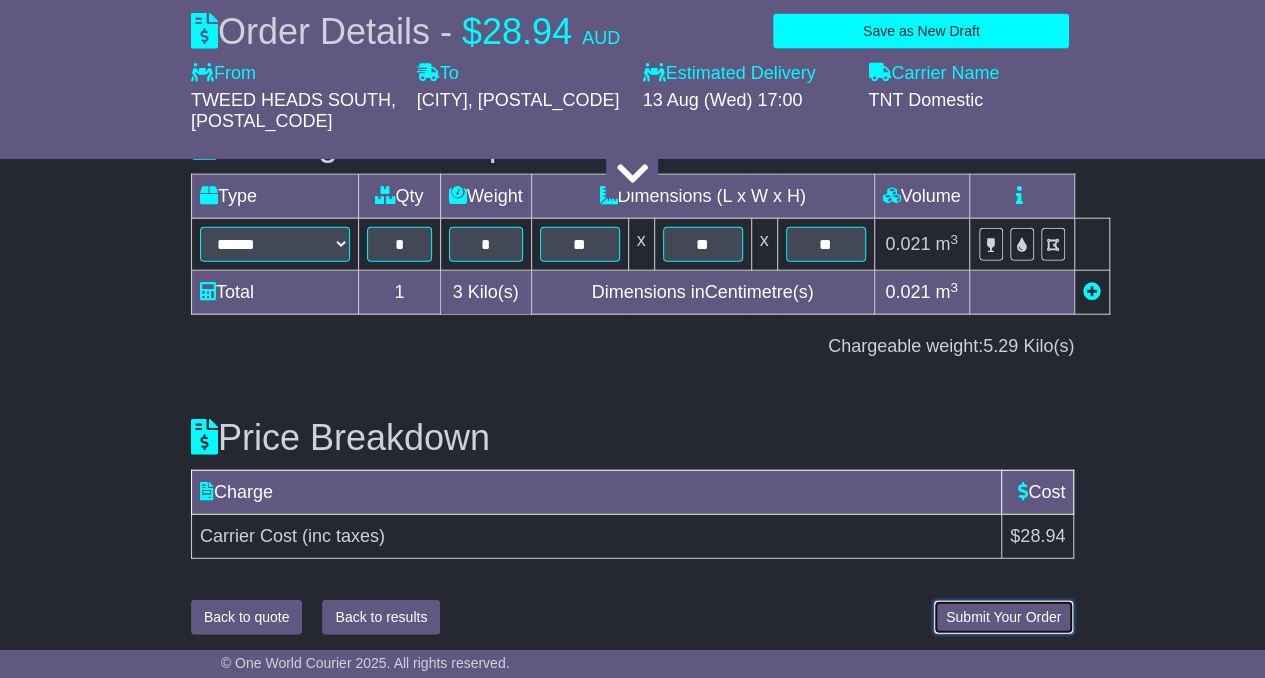 click on "Submit Your Order" at bounding box center (1003, 617) 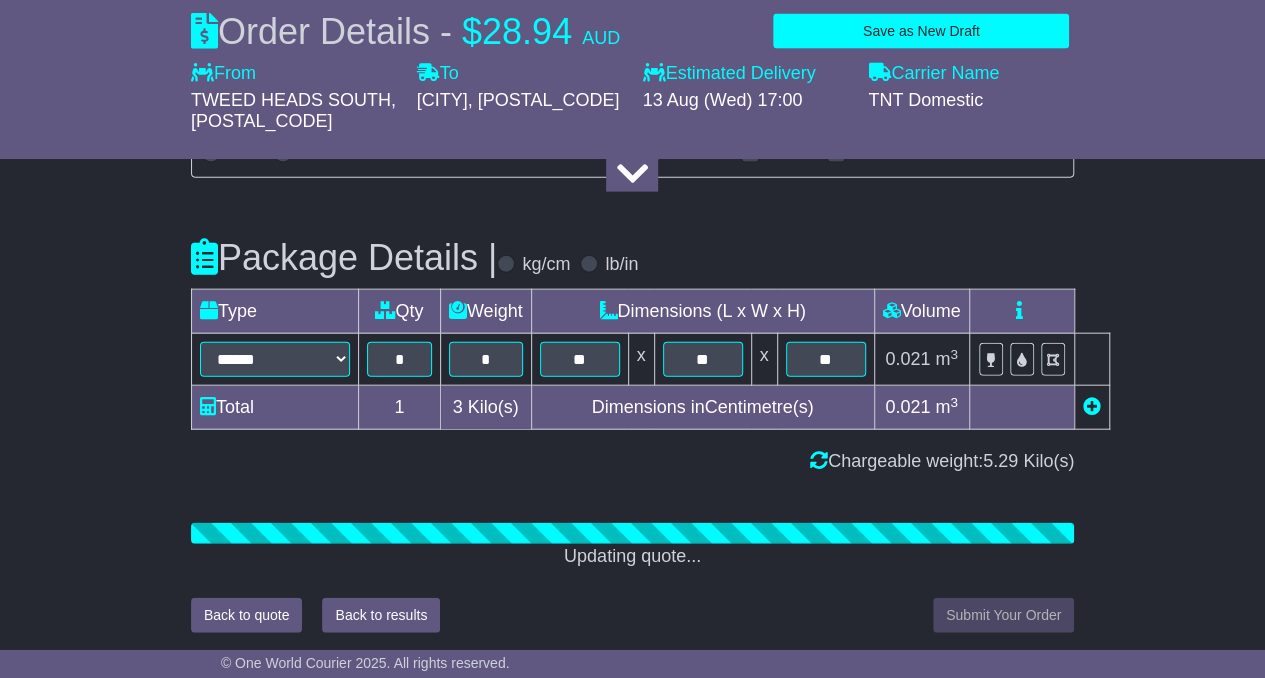 scroll, scrollTop: 2310, scrollLeft: 0, axis: vertical 